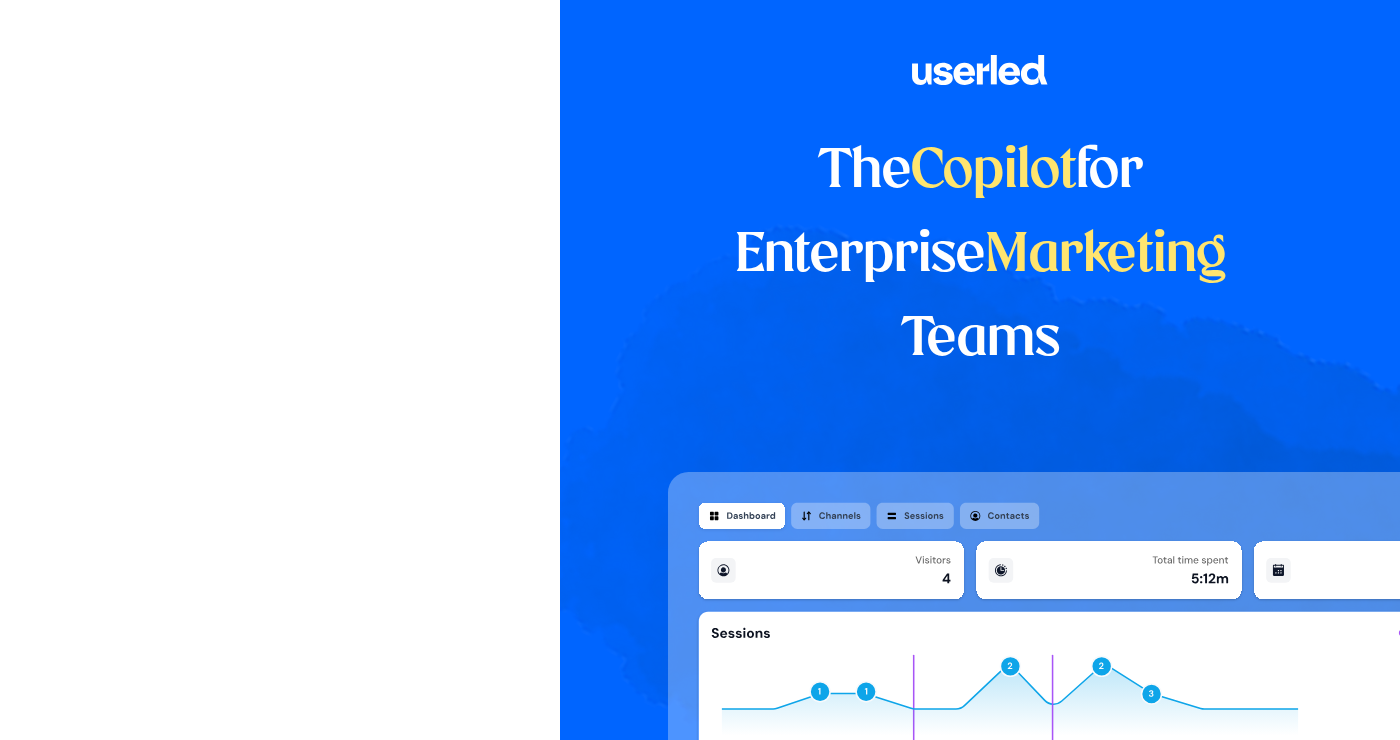 scroll, scrollTop: 0, scrollLeft: 0, axis: both 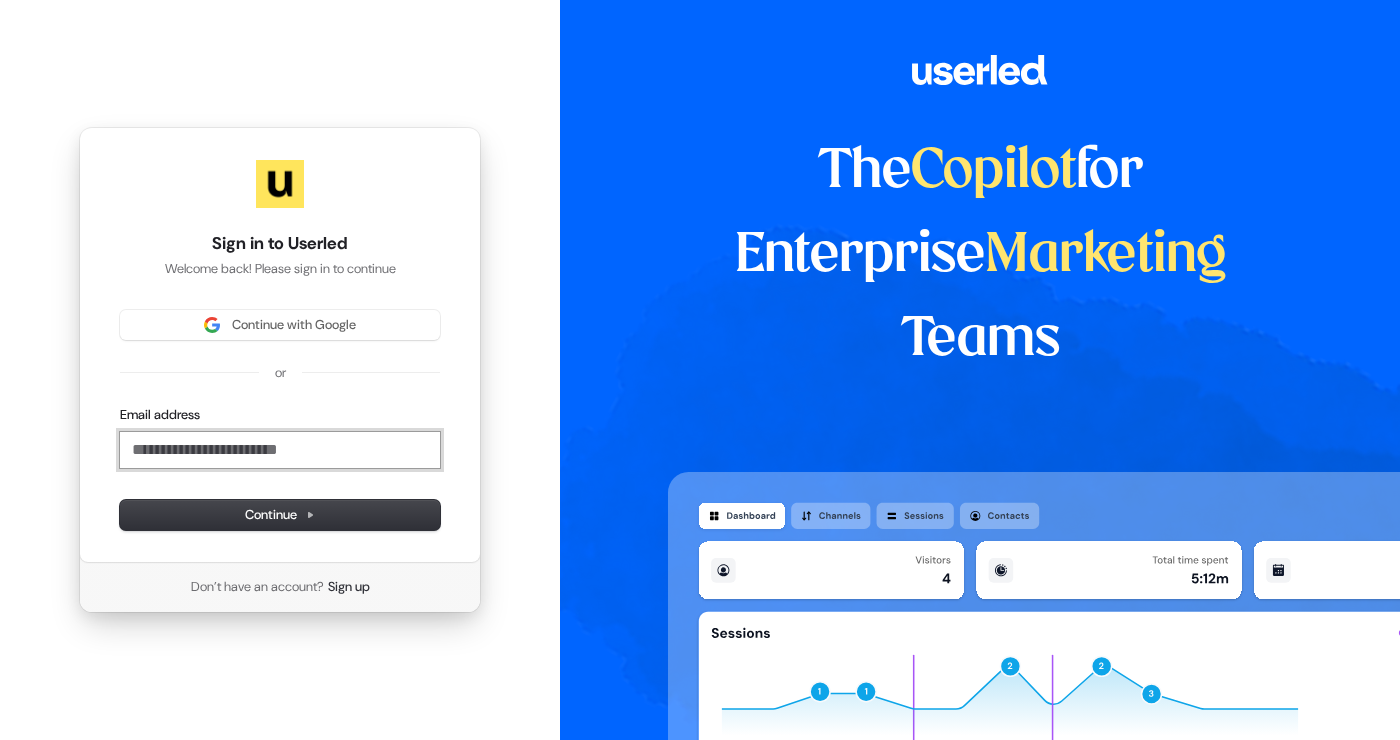 click on "Email address" at bounding box center (280, 450) 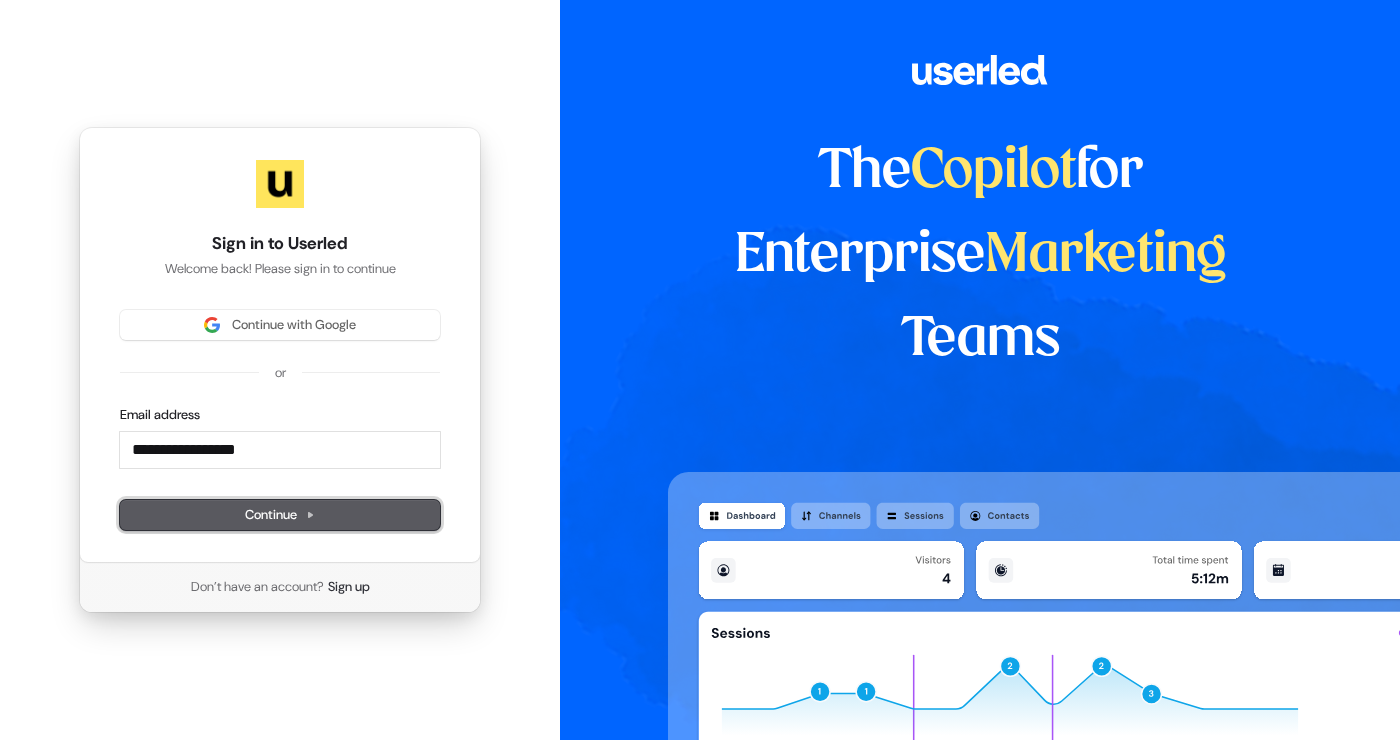 click on "Continue" at bounding box center [280, 515] 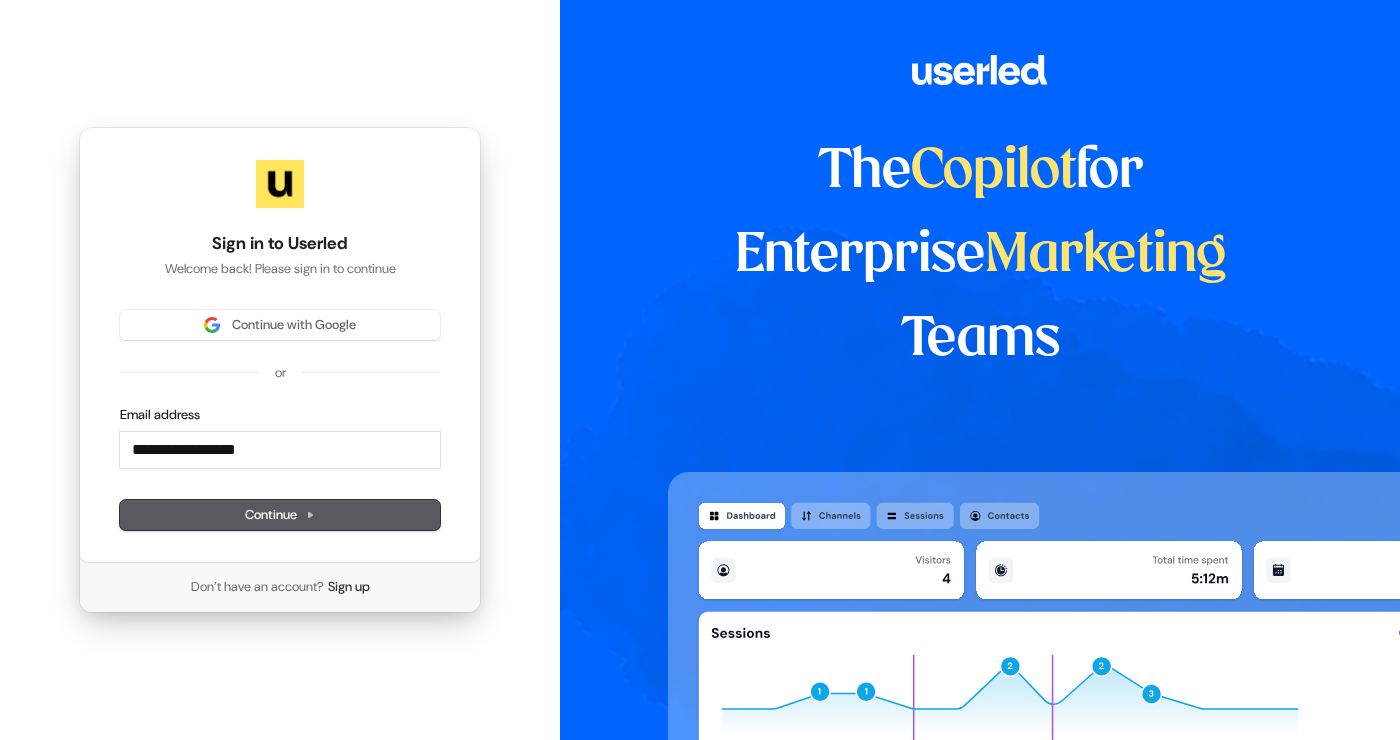 type on "**********" 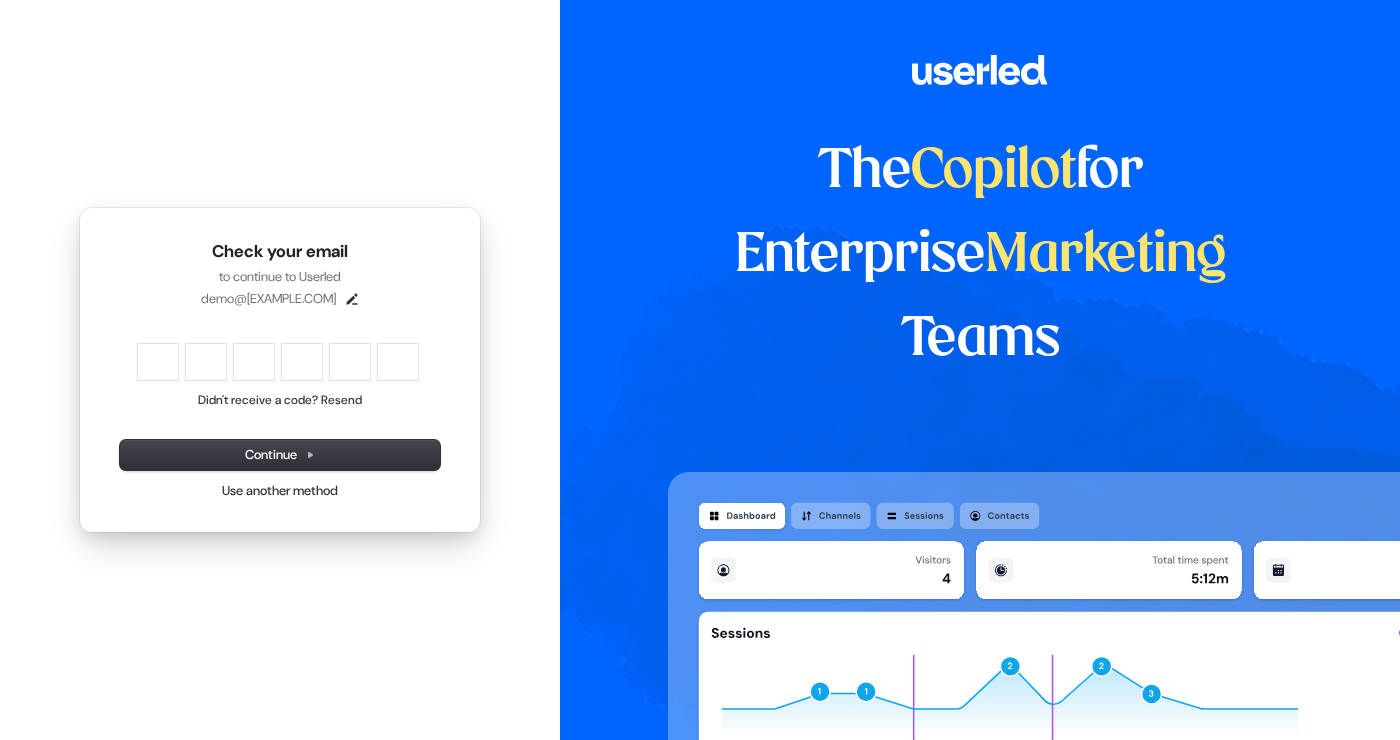 type on "*" 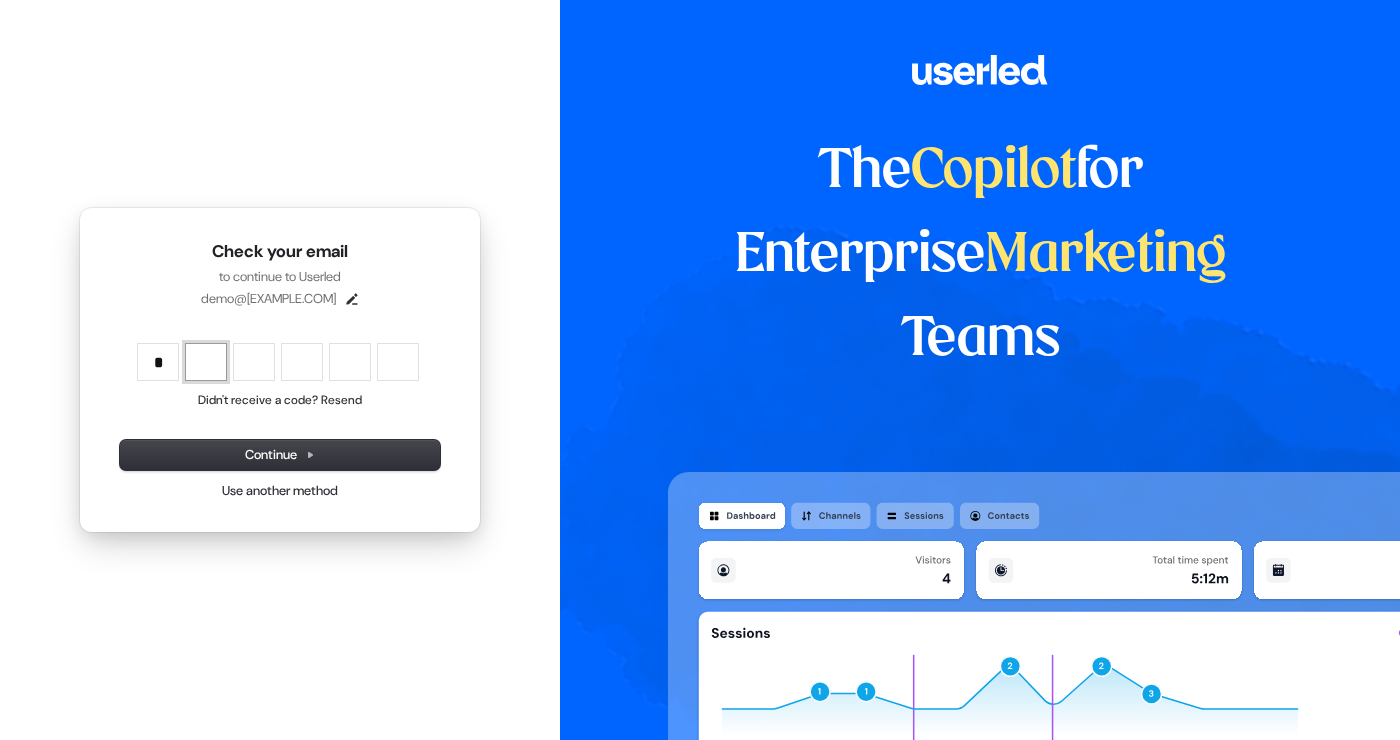 type on "*" 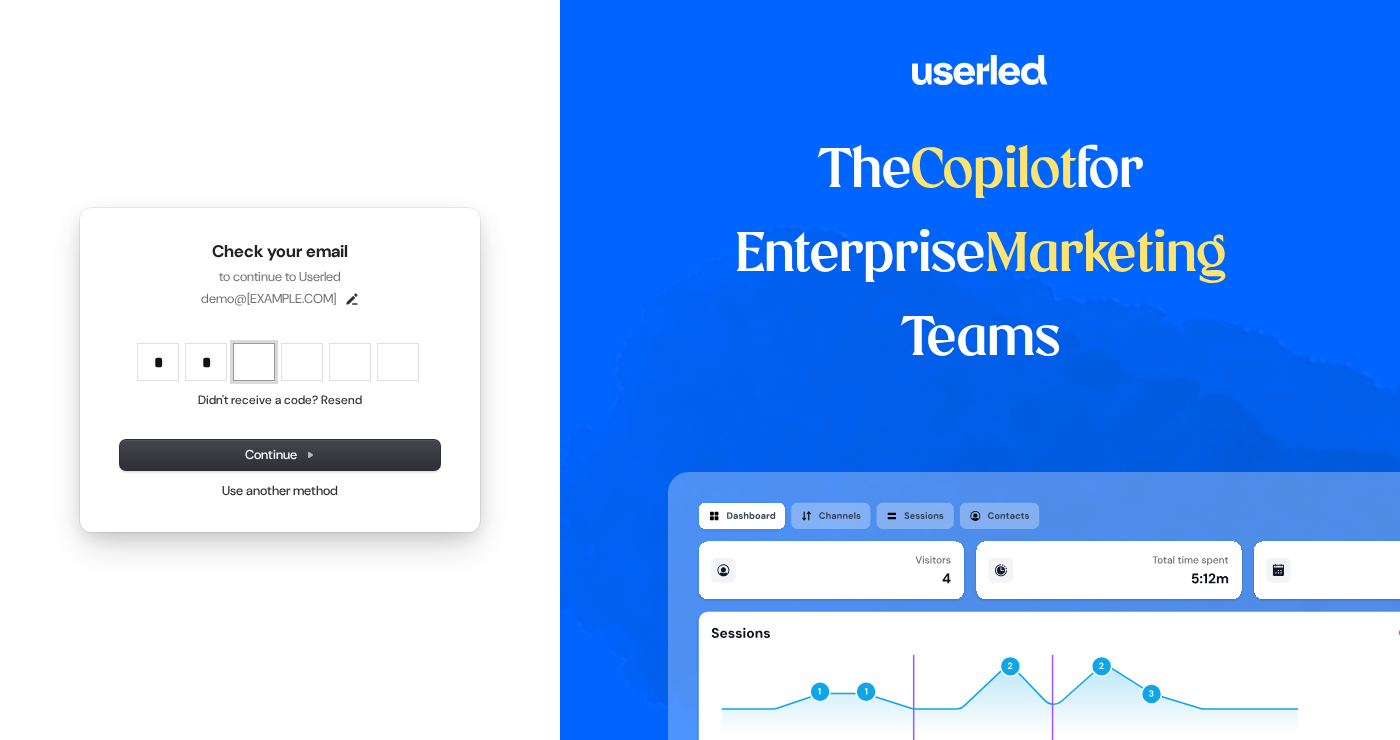 type on "**" 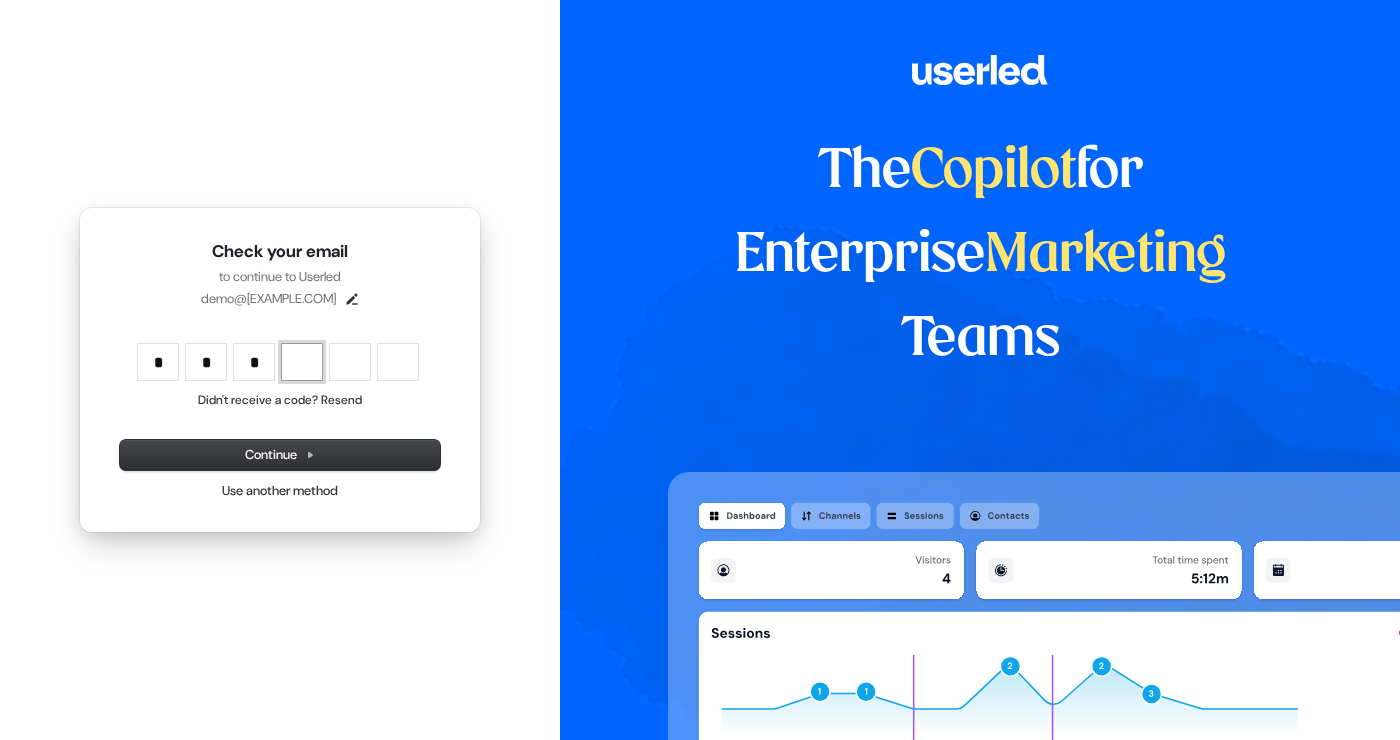 type on "***" 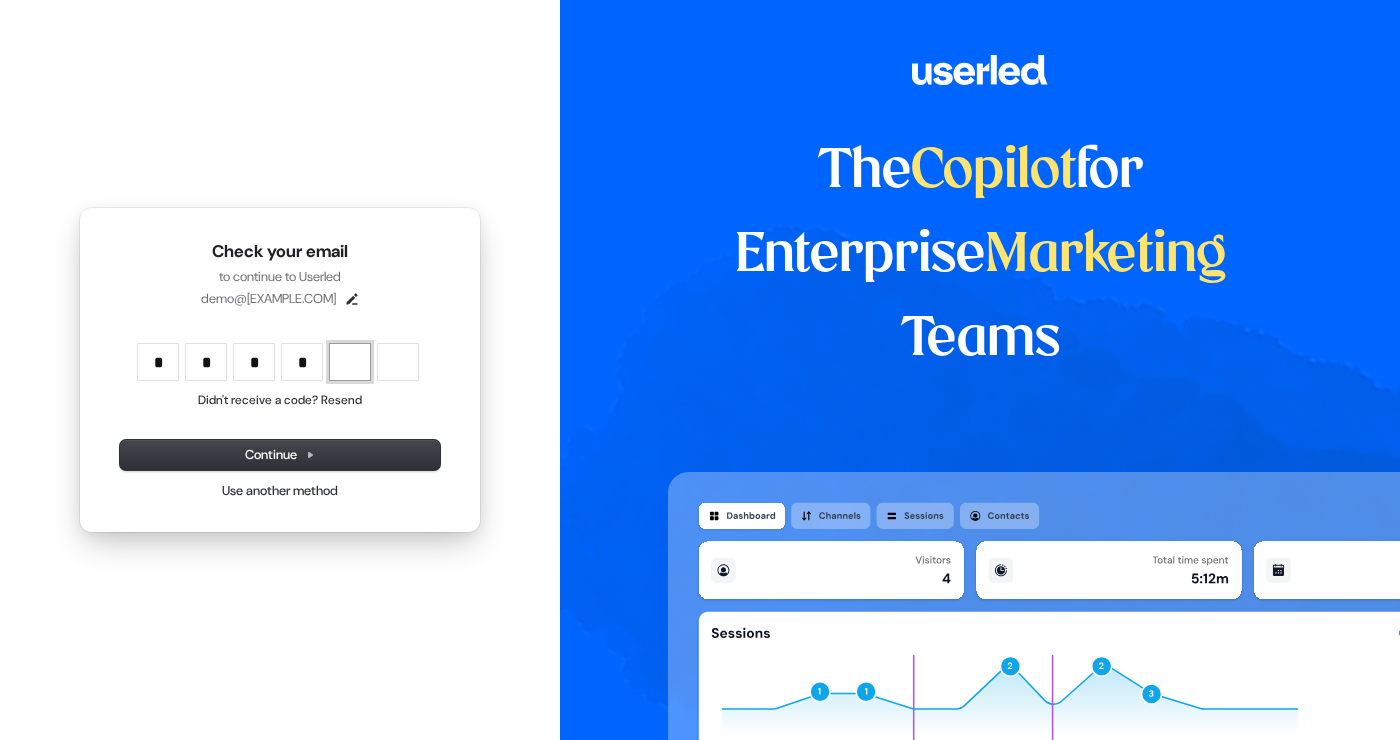 type on "****" 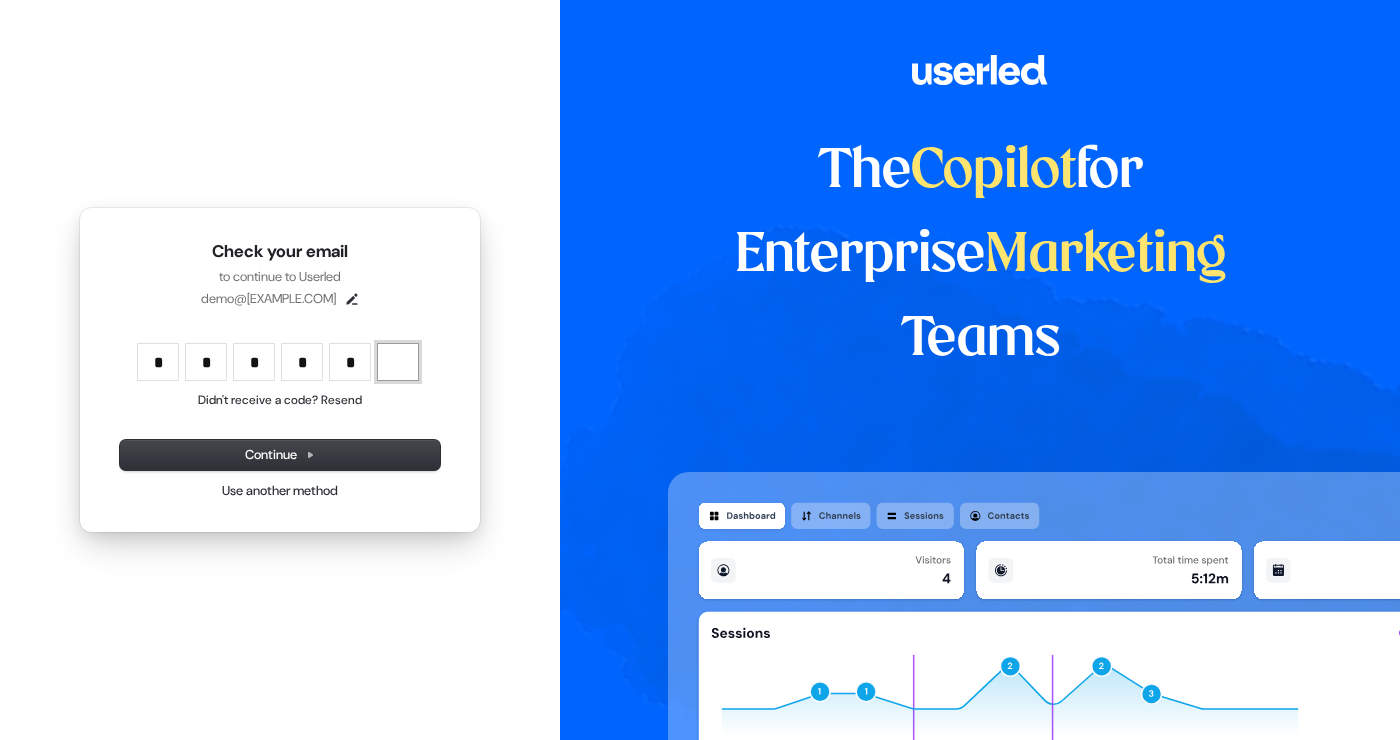 type on "******" 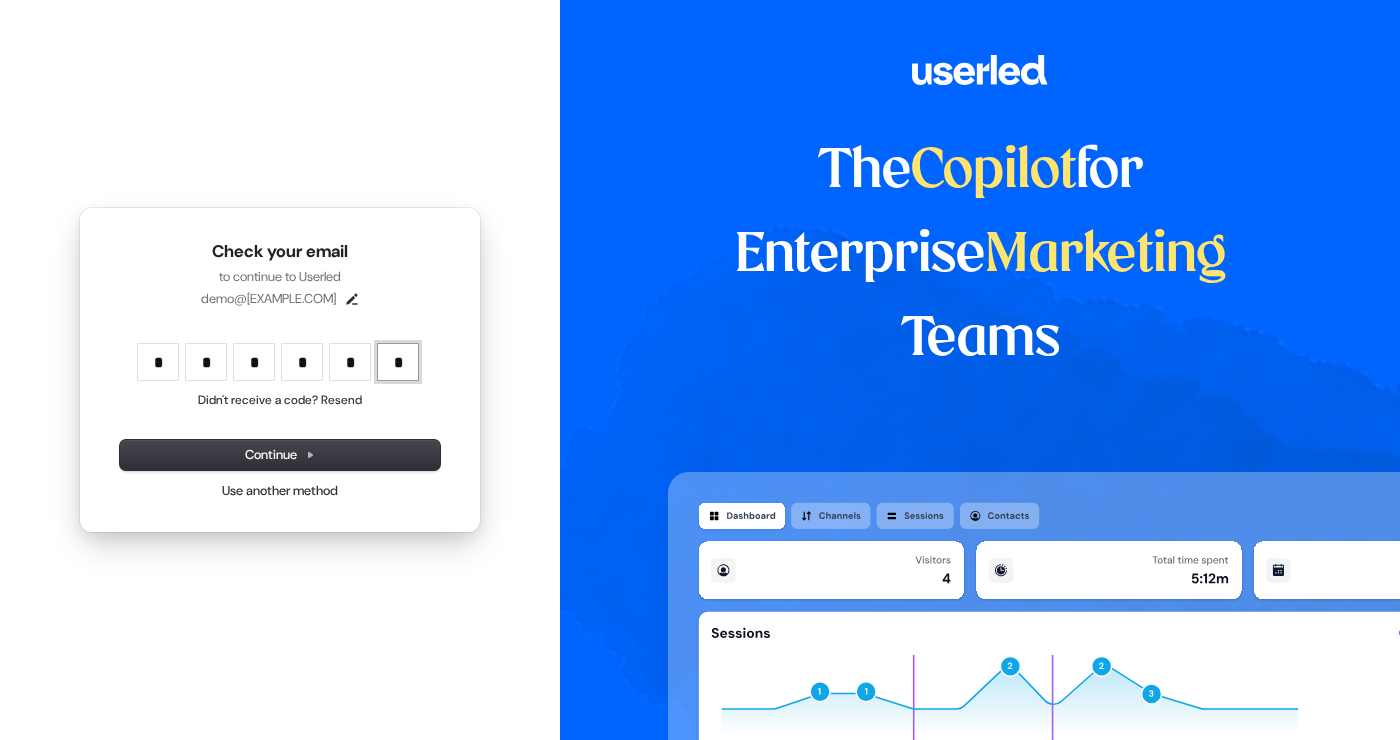 type on "*" 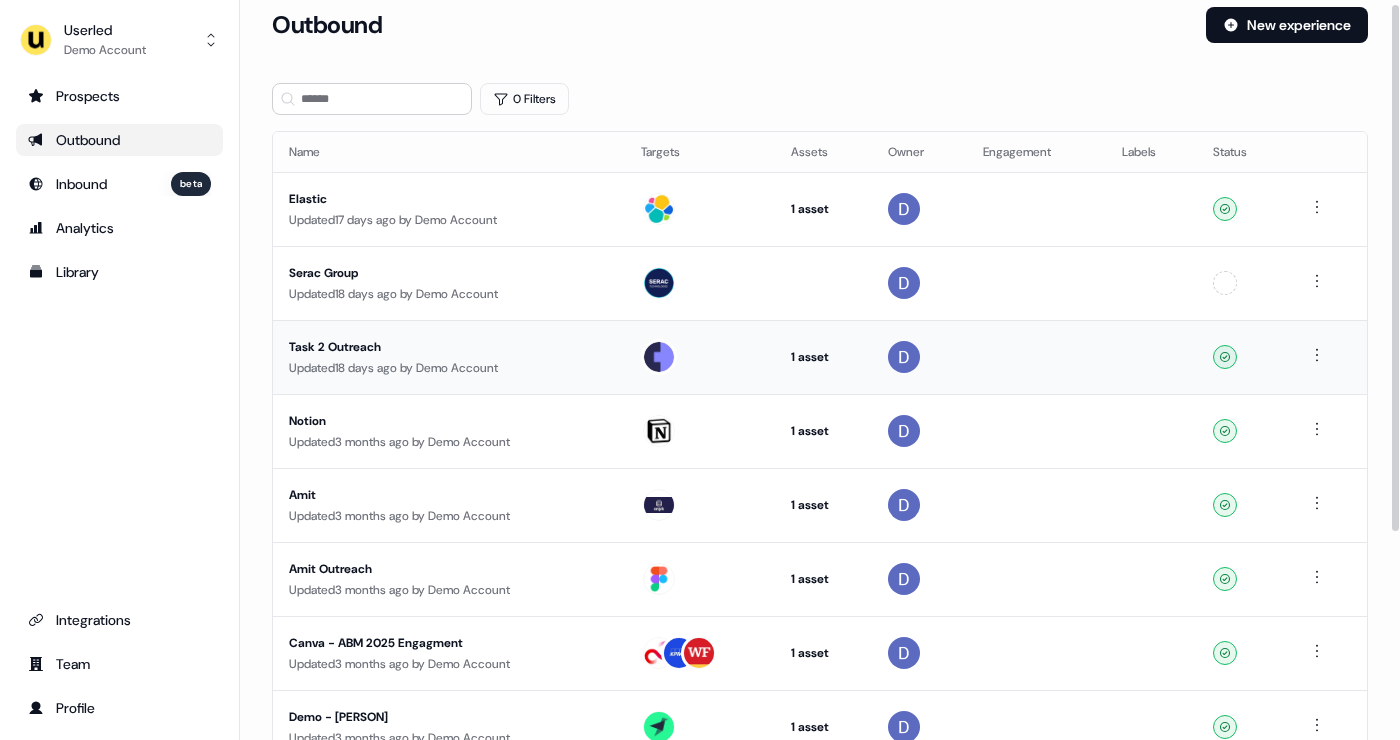 scroll, scrollTop: 0, scrollLeft: 0, axis: both 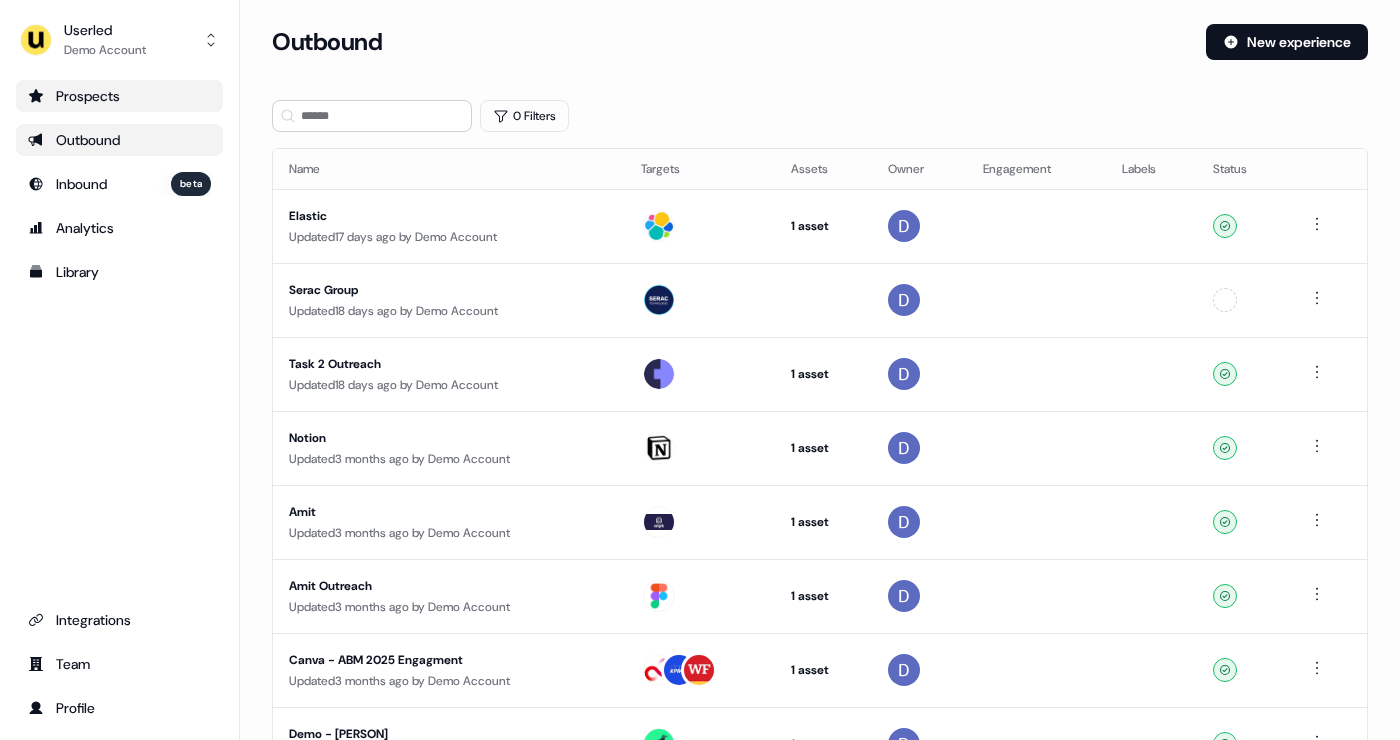 click on "Prospects" at bounding box center [119, 96] 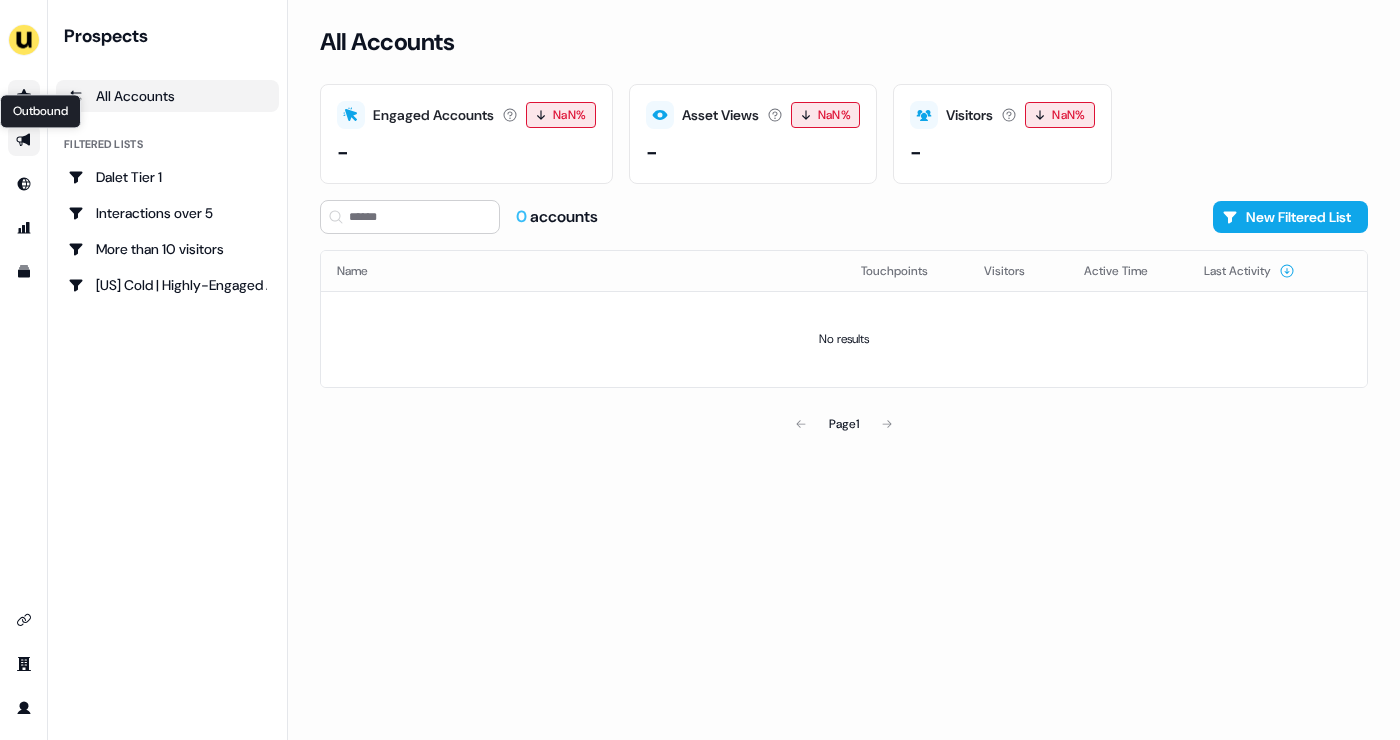 click 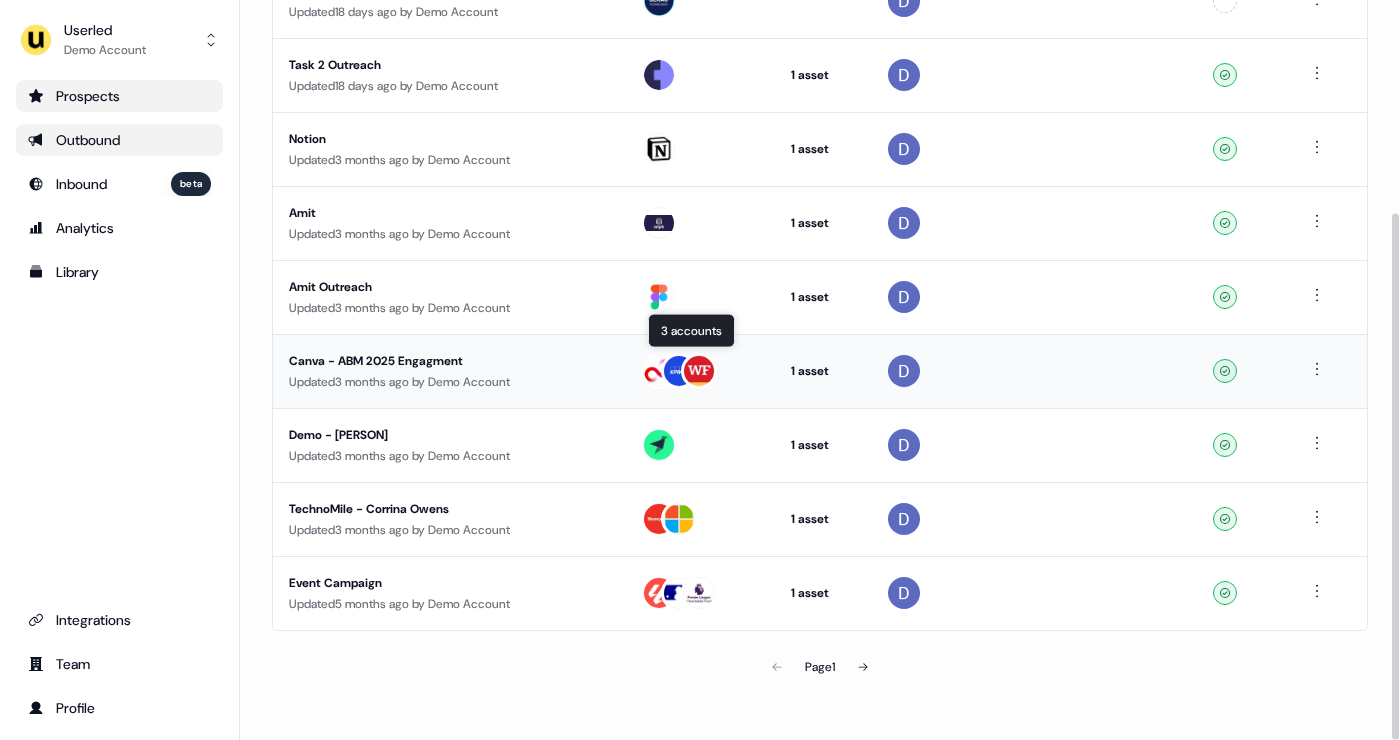 scroll, scrollTop: 0, scrollLeft: 0, axis: both 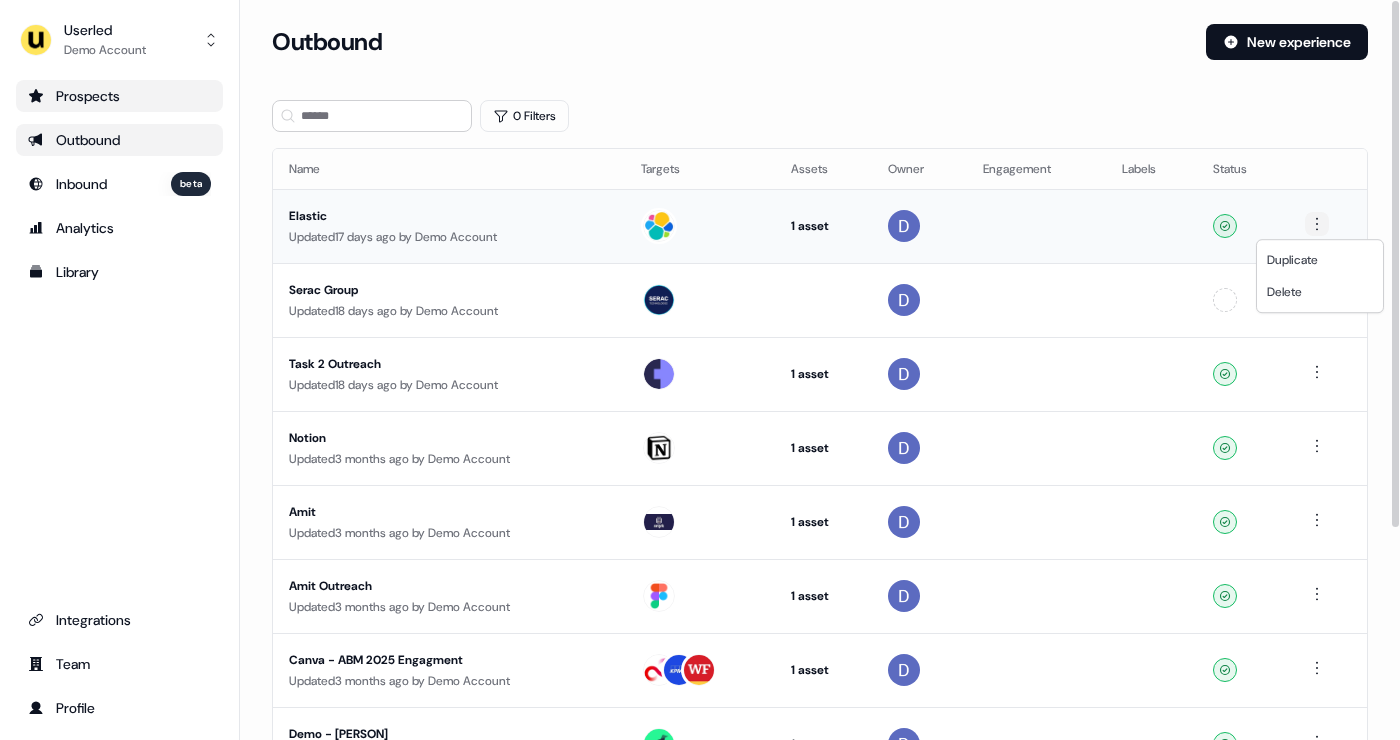 click on "For the best experience switch devices to a bigger screen. Go to Userled.io Userled Demo Account Prospects Outbound Inbound beta Analytics Library   Integrations Team Profile Loading... Outbound New experience 0   Filters Name Targets Assets Owner Engagement Labels Status Elastic Updated  17 days ago   by   Demo Account 1   asset Outreach (Starter) Ready Serac Group Updated  18 days ago   by   Demo Account Unconfigured Task 2 Outreach Updated  18 days ago   by   Demo Account 1   asset Outreach (Starter) Ready Notion Updated  3 months ago   by   Demo Account 1   asset Webinar Ready Amit Updated  3 months ago   by   Demo Account 1   asset Web page Ready Amit Outreach  Updated  3 months ago   by   Demo Account 1   asset Web page Ready Canva - ABM 2025 Engagment Updated  3 months ago   by   Demo Account 1   asset Web page Ready Demo - Alex  Updated  3 months ago   by   Demo Account 1   asset Outreach (Starter) Ready TechnoMile - Corrina Owens Updated  3 months ago   by   Demo Account 1   asset Ready   by" at bounding box center [700, 370] 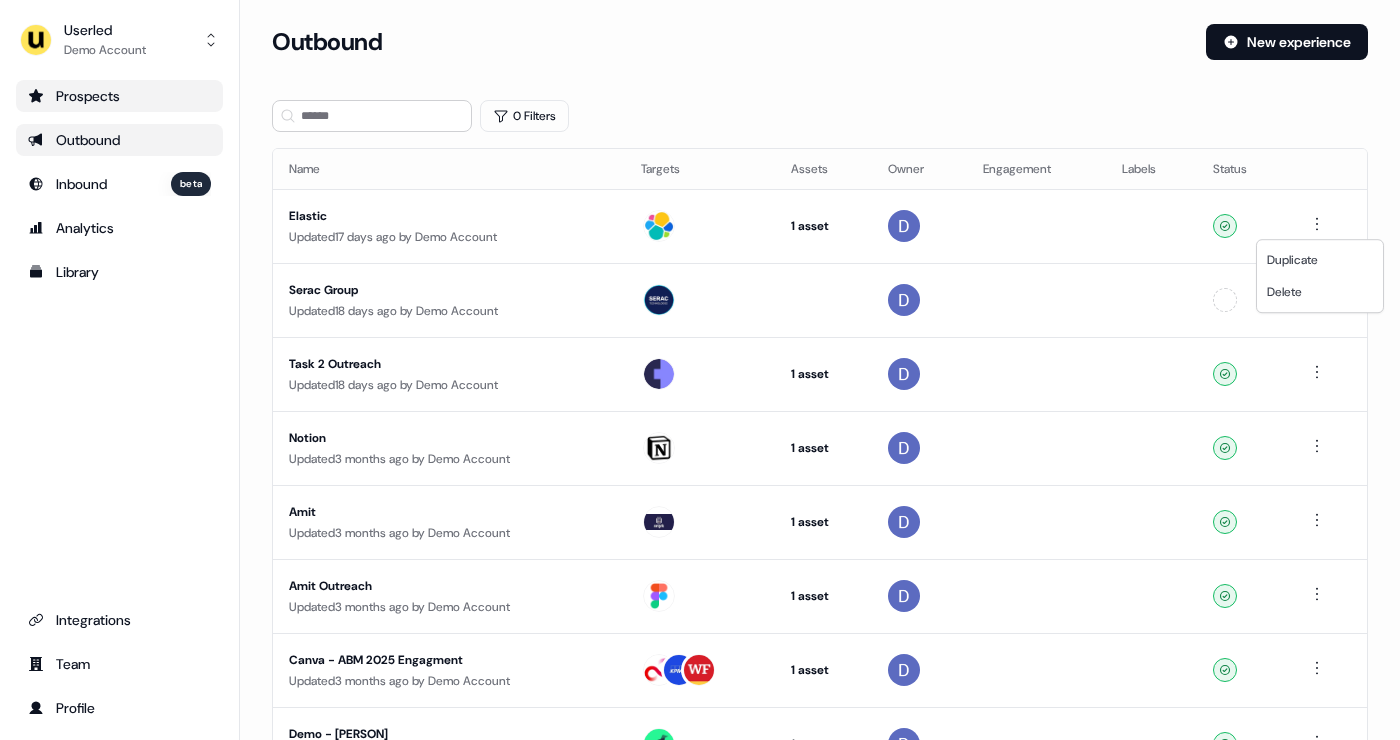 click on "For the best experience switch devices to a bigger screen. Go to Userled.io Userled Demo Account Prospects Outbound Inbound beta Analytics Library   Integrations Team Profile Loading... Outbound New experience 0   Filters Name Targets Assets Owner Engagement Labels Status Elastic Updated  17 days ago   by   Demo Account 1   asset Outreach (Starter) Ready Serac Group Updated  18 days ago   by   Demo Account Unconfigured Task 2 Outreach Updated  18 days ago   by   Demo Account 1   asset Outreach (Starter) Ready Notion Updated  3 months ago   by   Demo Account 1   asset Webinar Ready Amit Updated  3 months ago   by   Demo Account 1   asset Web page Ready Amit Outreach  Updated  3 months ago   by   Demo Account 1   asset Web page Ready Canva - ABM 2025 Engagment Updated  3 months ago   by   Demo Account 1   asset Web page Ready Demo - Alex  Updated  3 months ago   by   Demo Account 1   asset Outreach (Starter) Ready TechnoMile - Corrina Owens Updated  3 months ago   by   Demo Account 1   asset Ready   by" at bounding box center [700, 370] 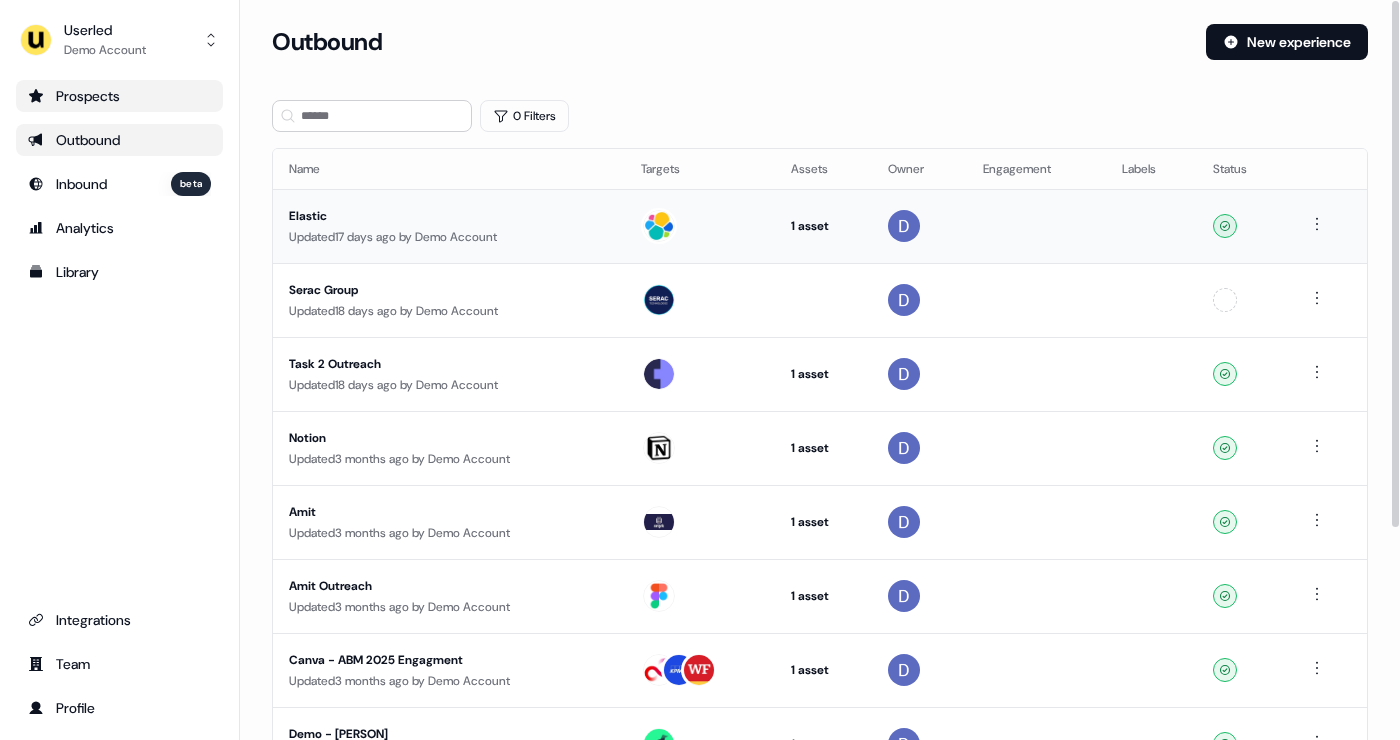 click on "Elastic" at bounding box center (449, 216) 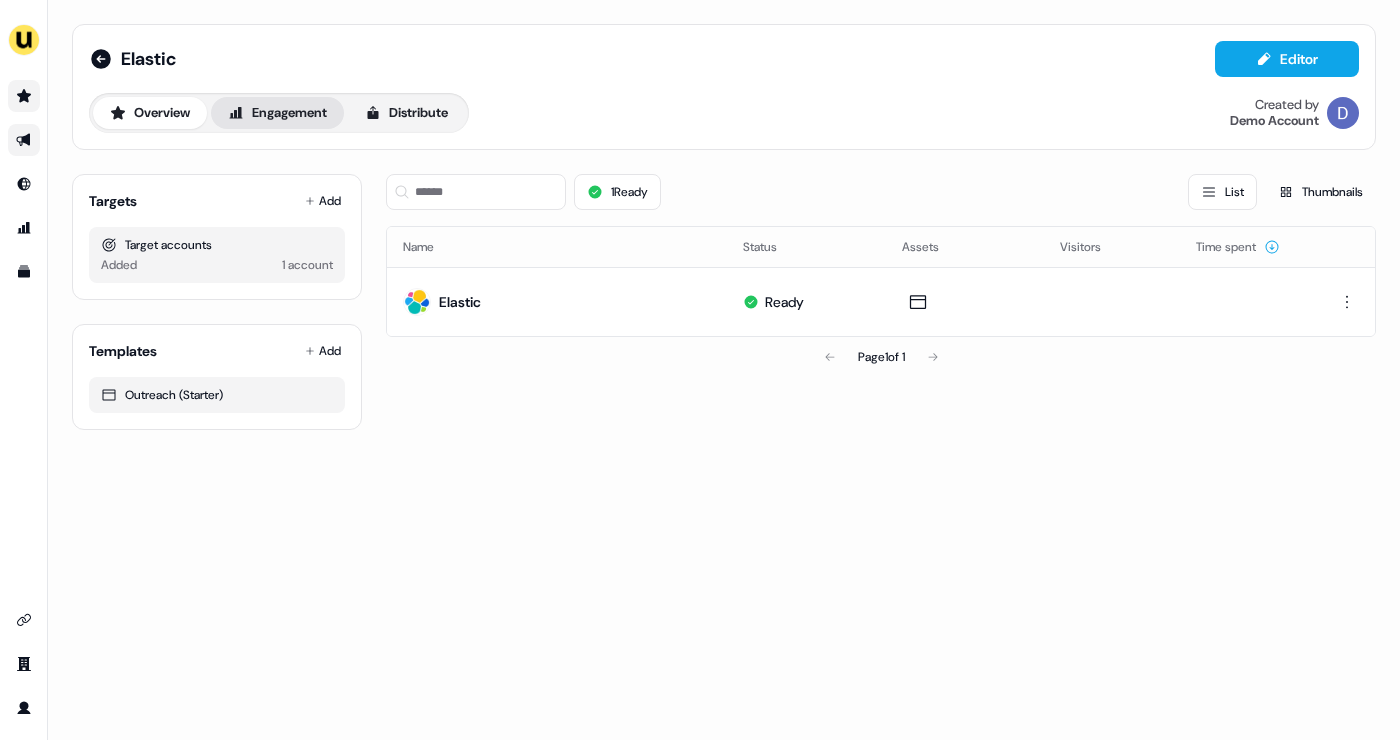 click on "Engagement" at bounding box center (277, 113) 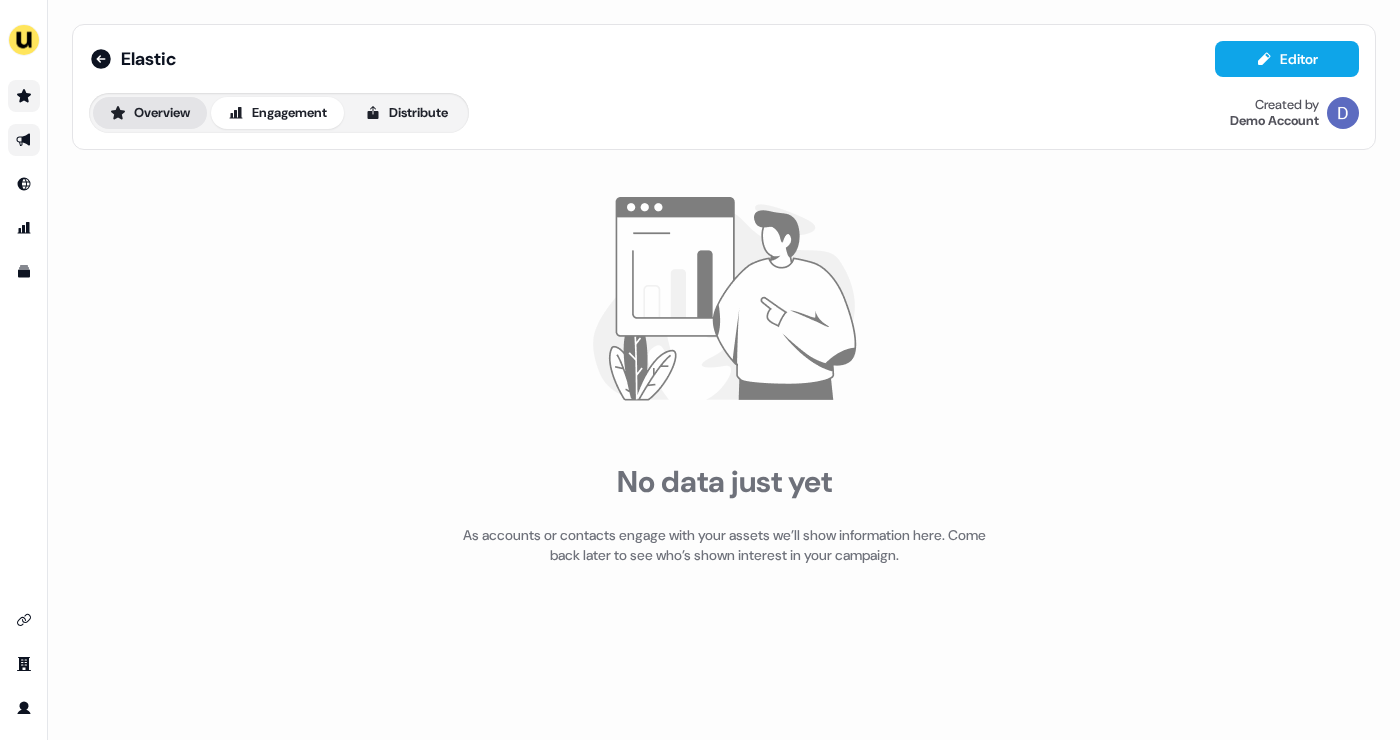 click on "Overview" at bounding box center [150, 113] 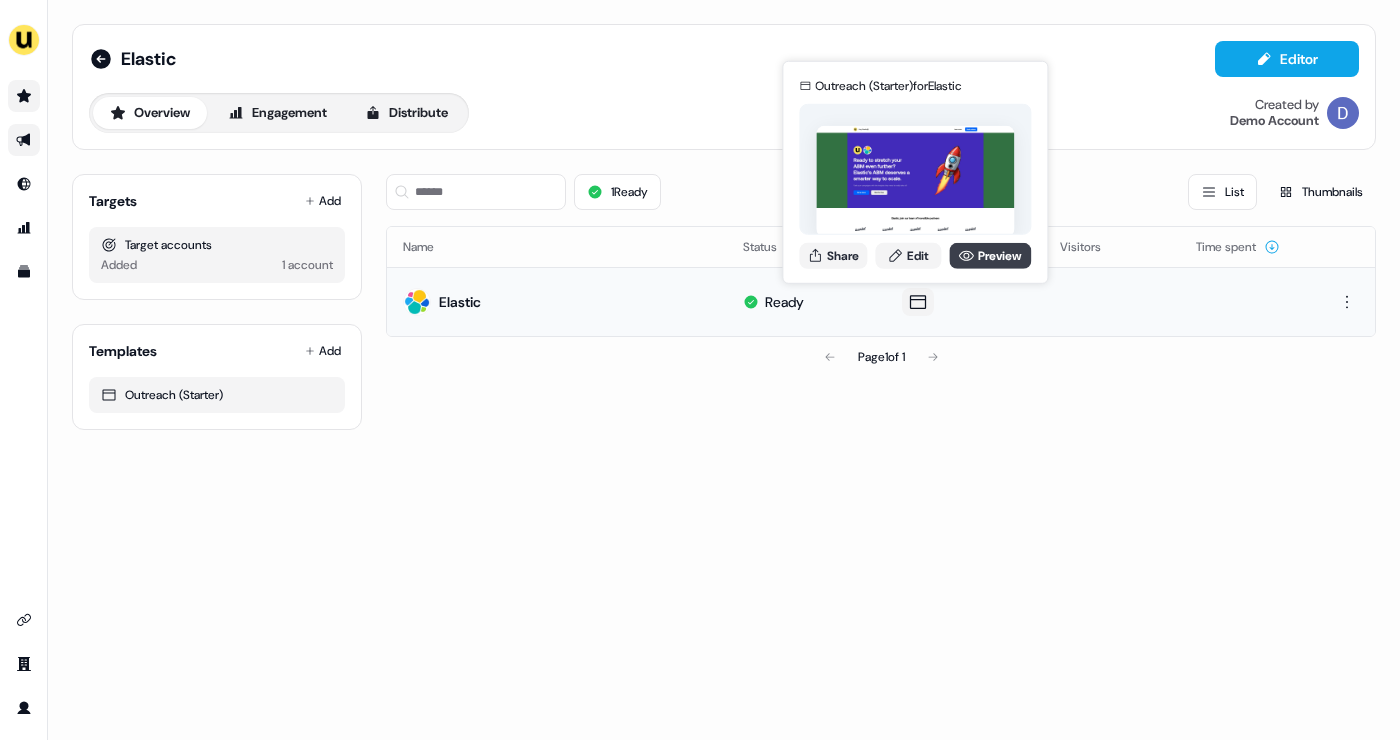 click on "Preview" at bounding box center (990, 255) 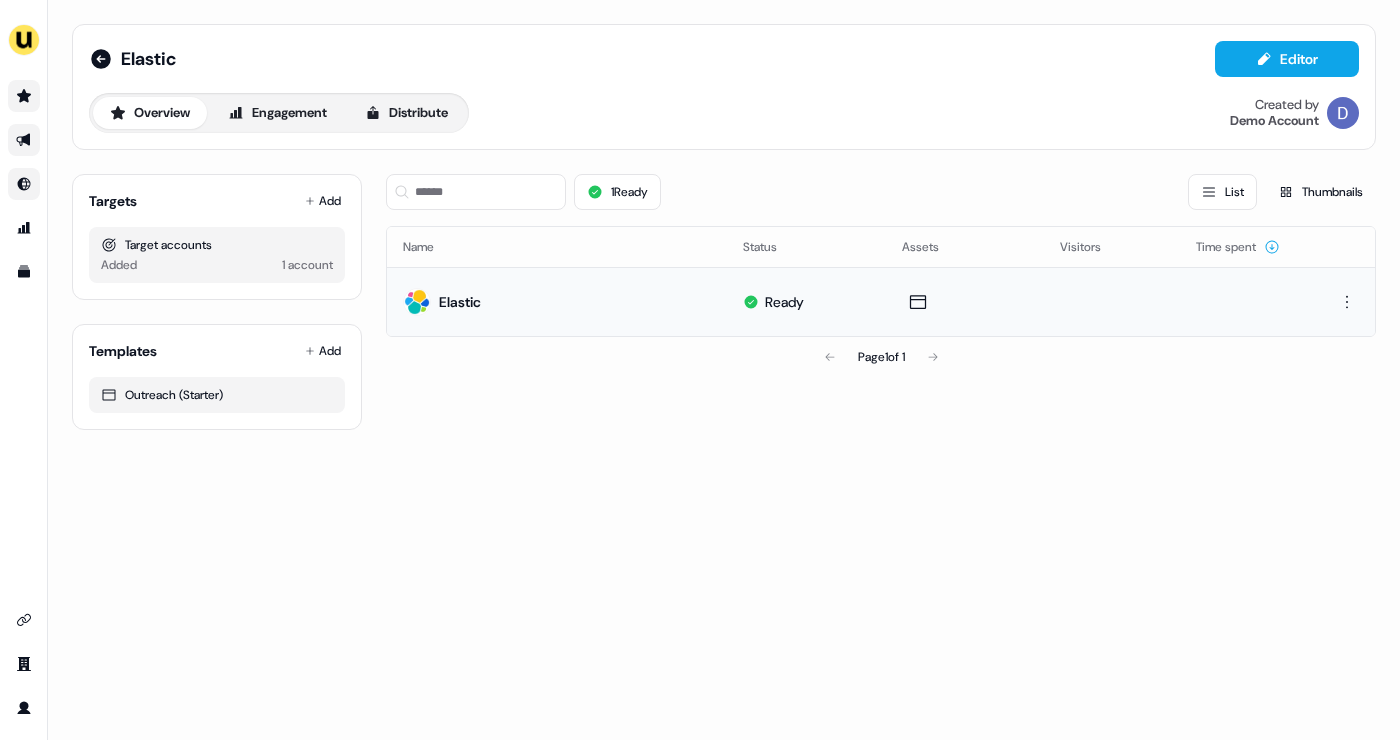 click 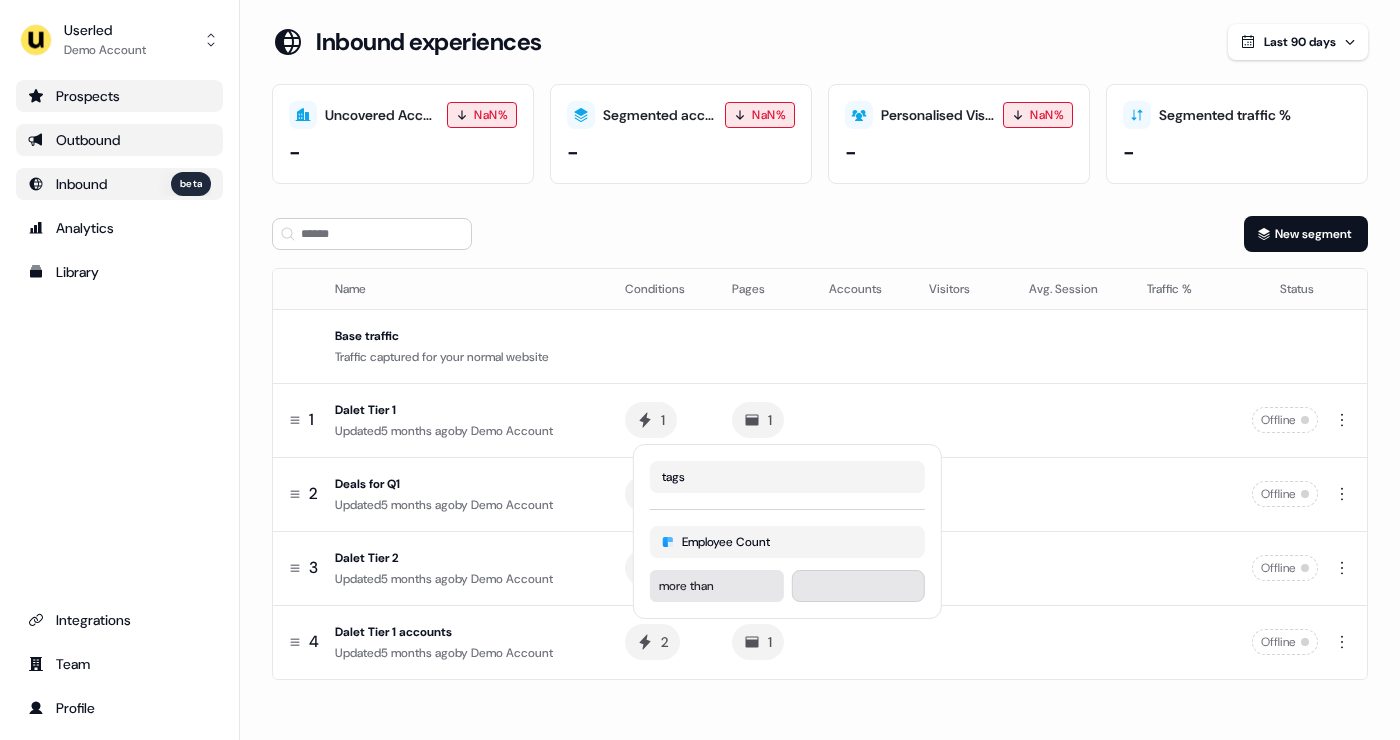click on "Outbound" at bounding box center (119, 140) 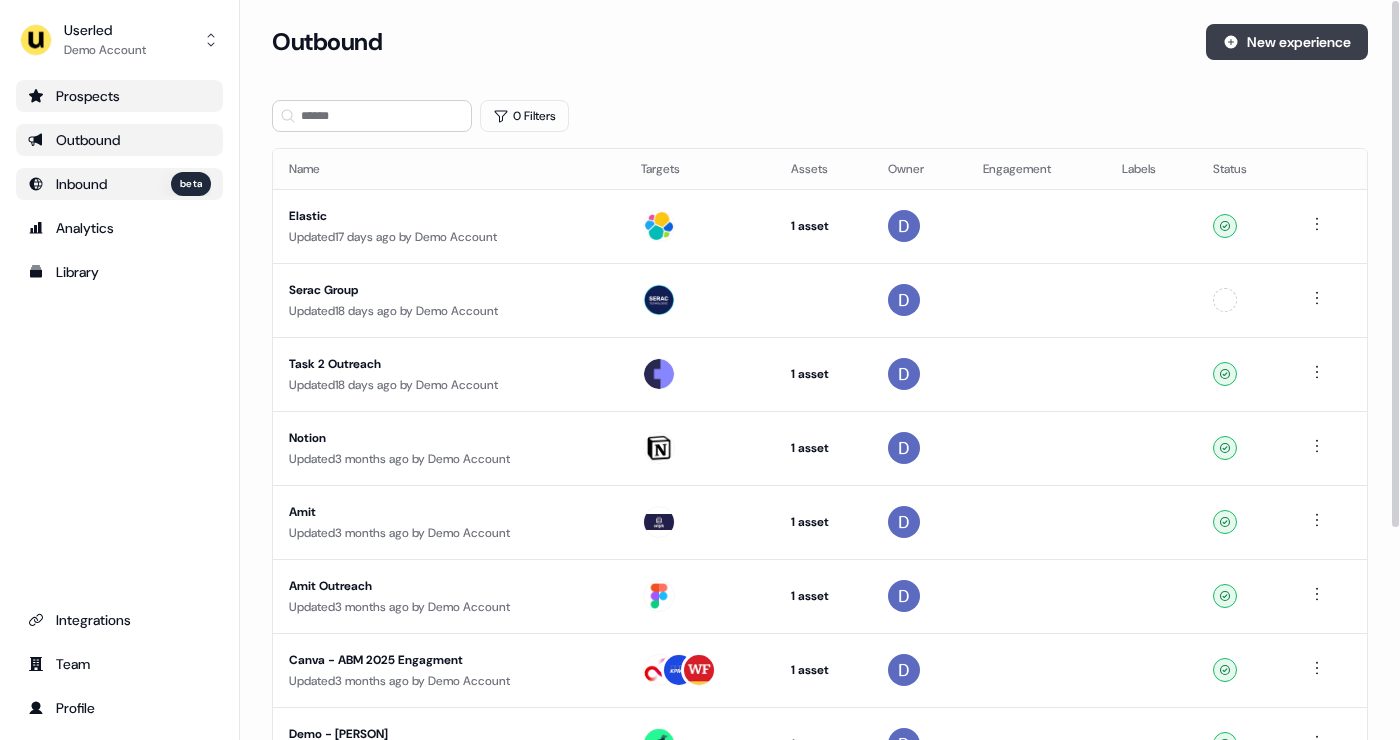 click 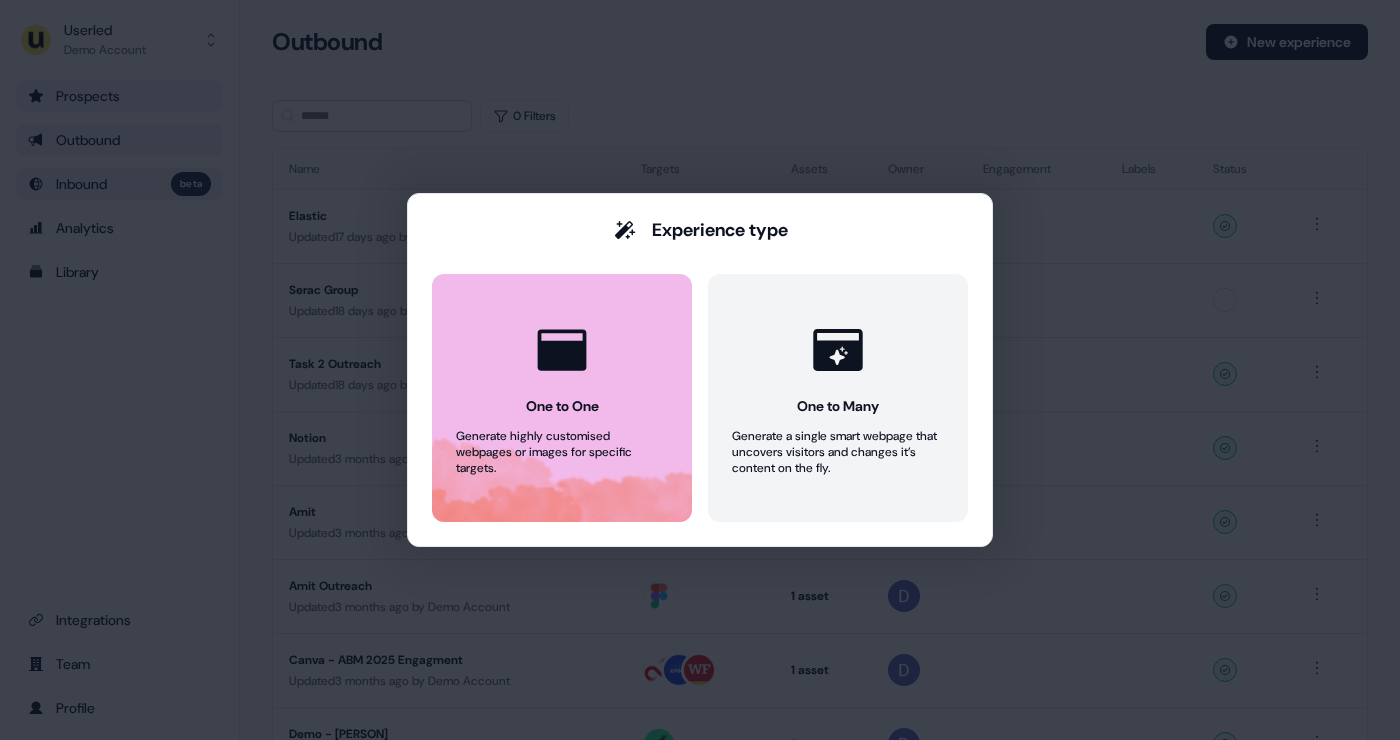 click at bounding box center (562, 350) 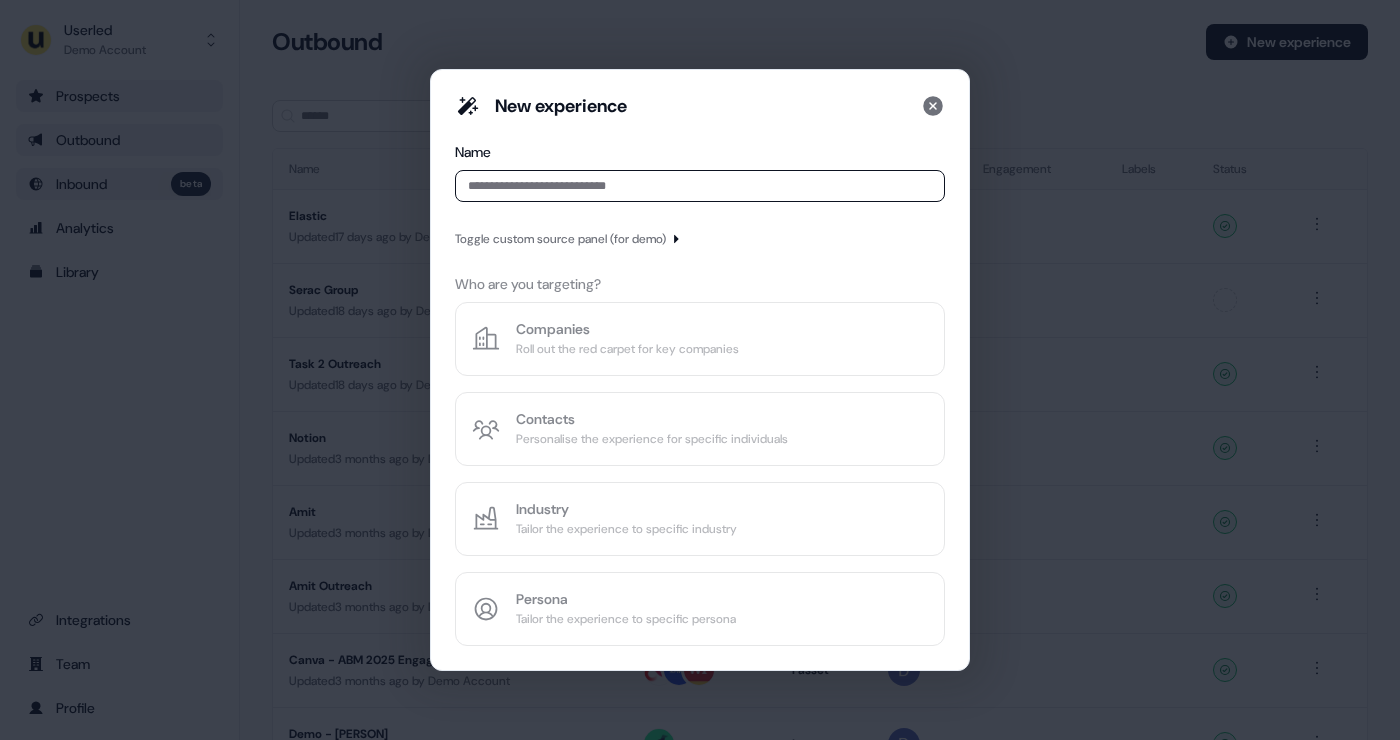 click on "New experience Name Toggle custom source panel (for demo) Who are you targeting? Companies Roll out the red carpet for key companies Contacts Personalise the experience for specific individuals Industry Tailor the experience to specific industry Persona Tailor the experience to specific persona" at bounding box center [700, 370] 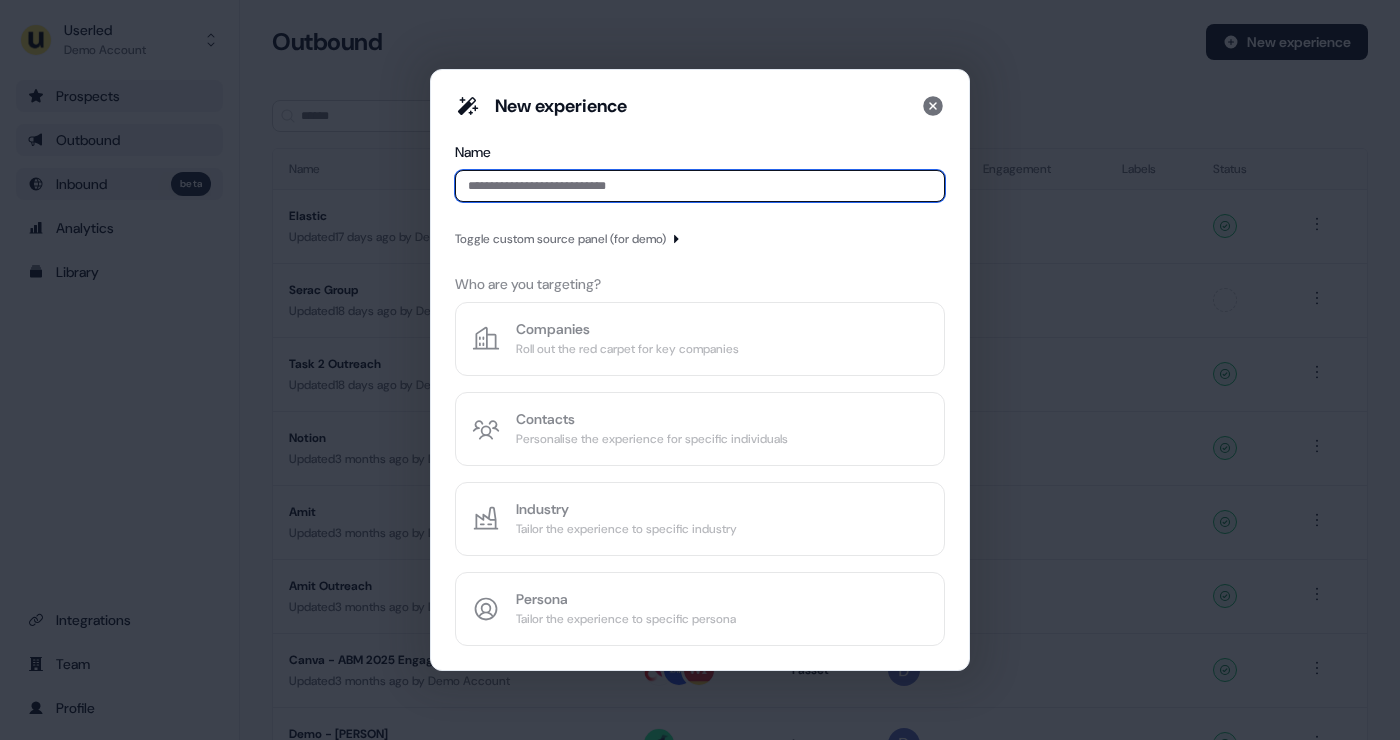 click at bounding box center (700, 186) 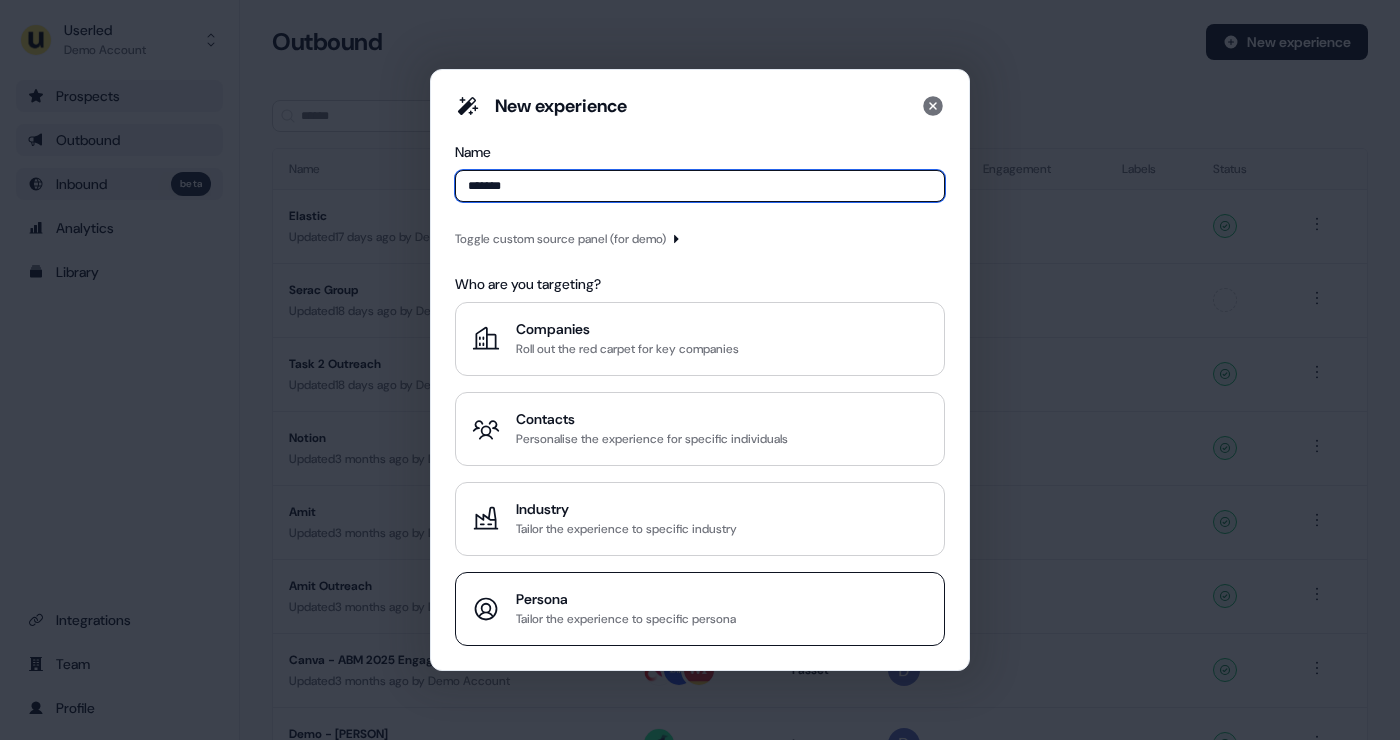 type on "******" 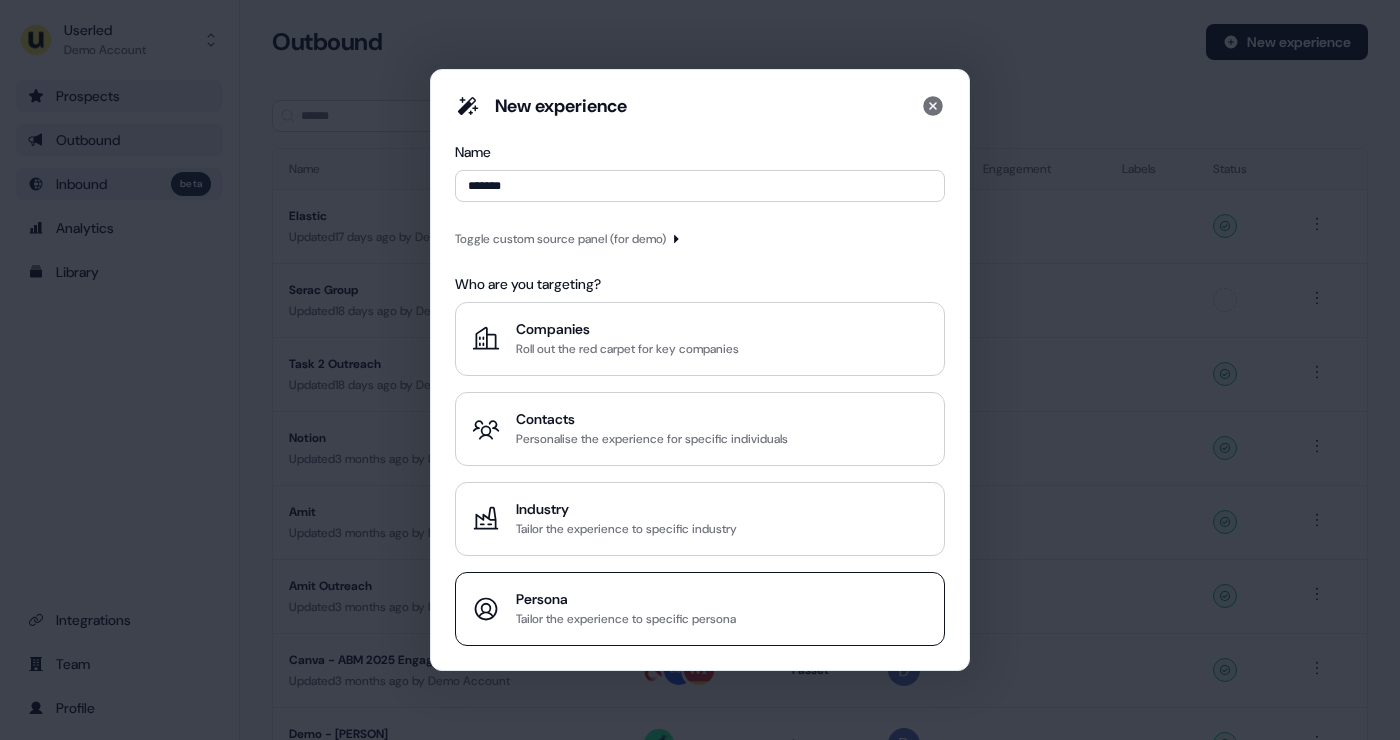click on "Persona Tailor the experience to specific persona" at bounding box center [700, 609] 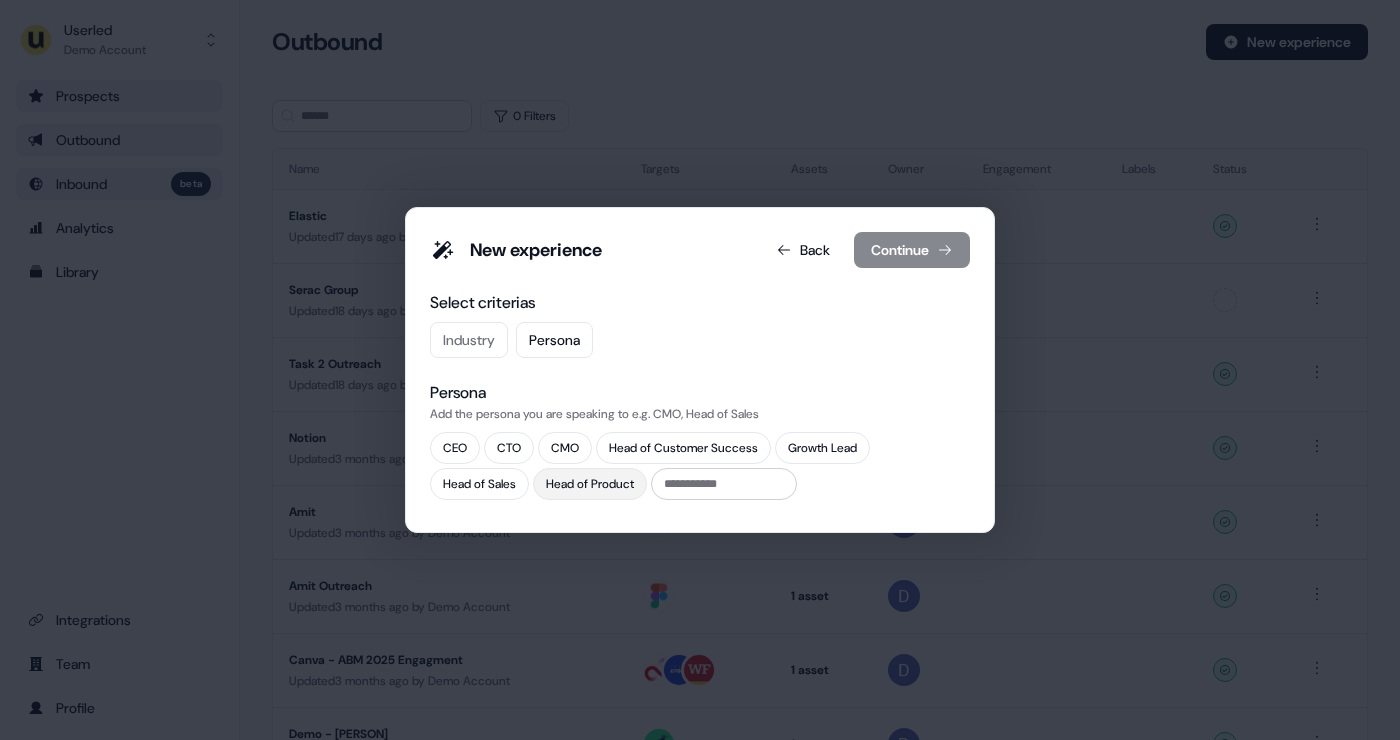 click on "Head of Product" at bounding box center (590, 484) 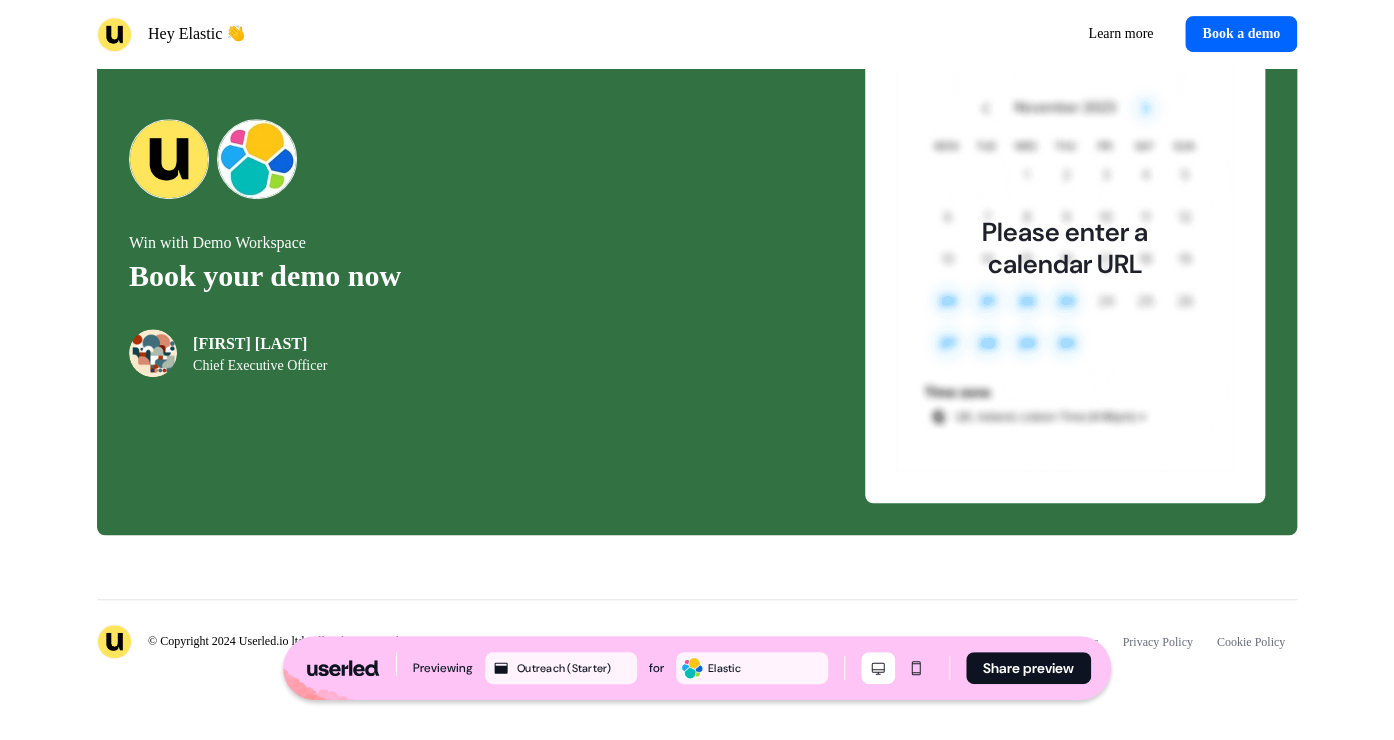 scroll, scrollTop: 3931, scrollLeft: 0, axis: vertical 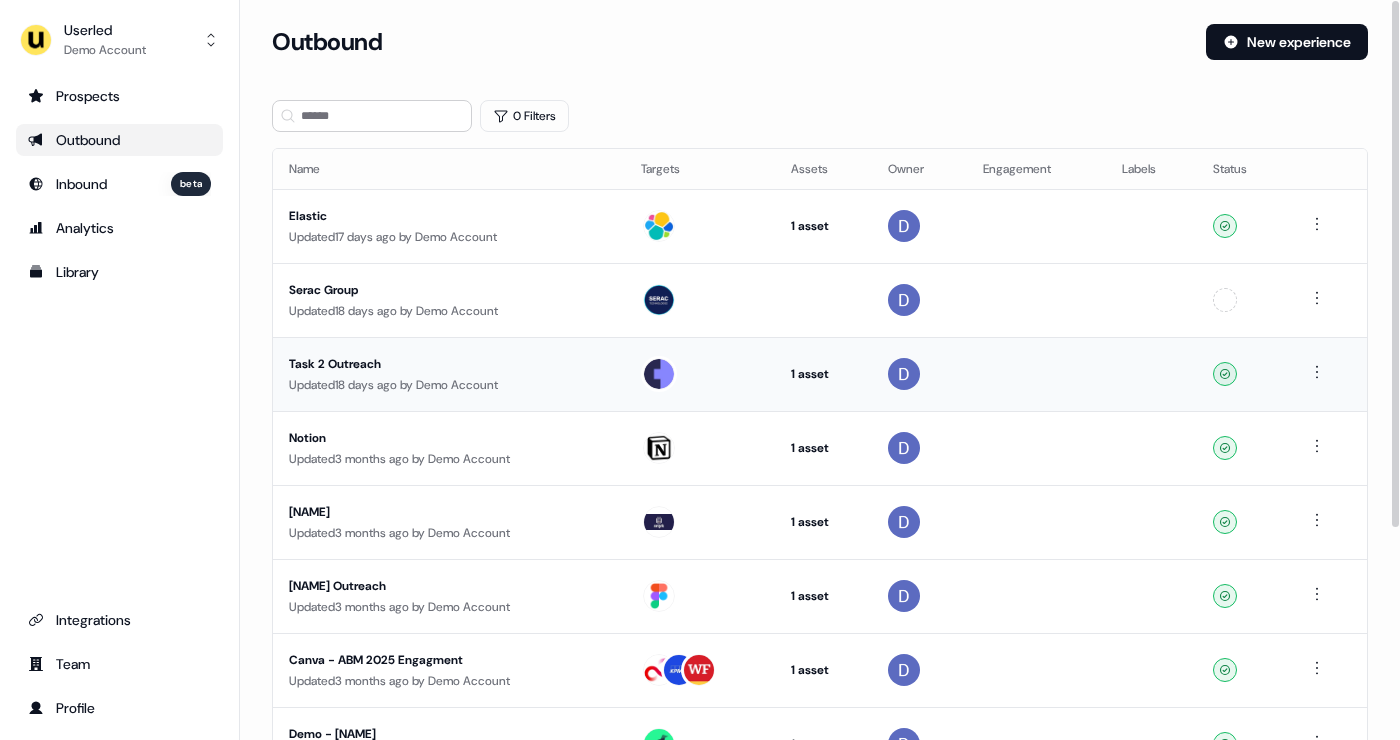 click on "Task 2 Outreach" at bounding box center [449, 364] 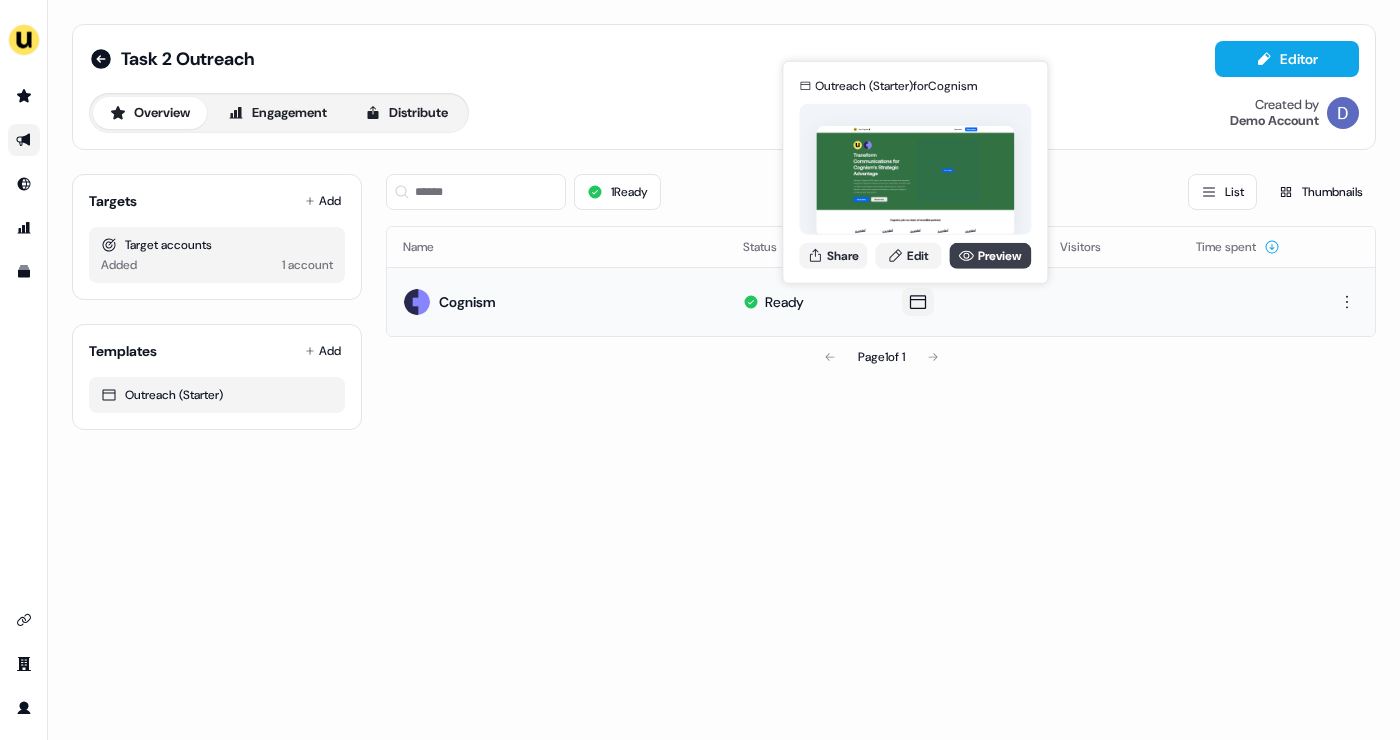 click on "Preview" at bounding box center [990, 255] 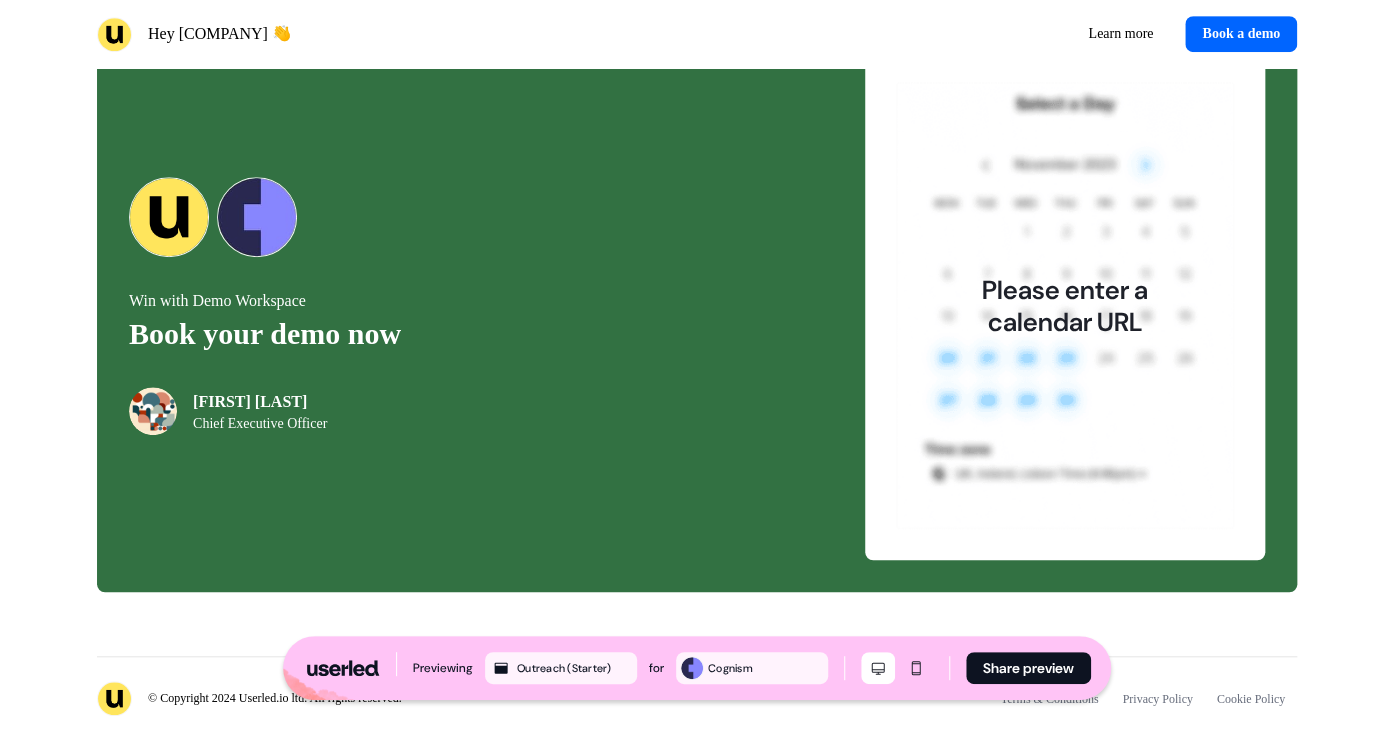 scroll, scrollTop: 4069, scrollLeft: 0, axis: vertical 